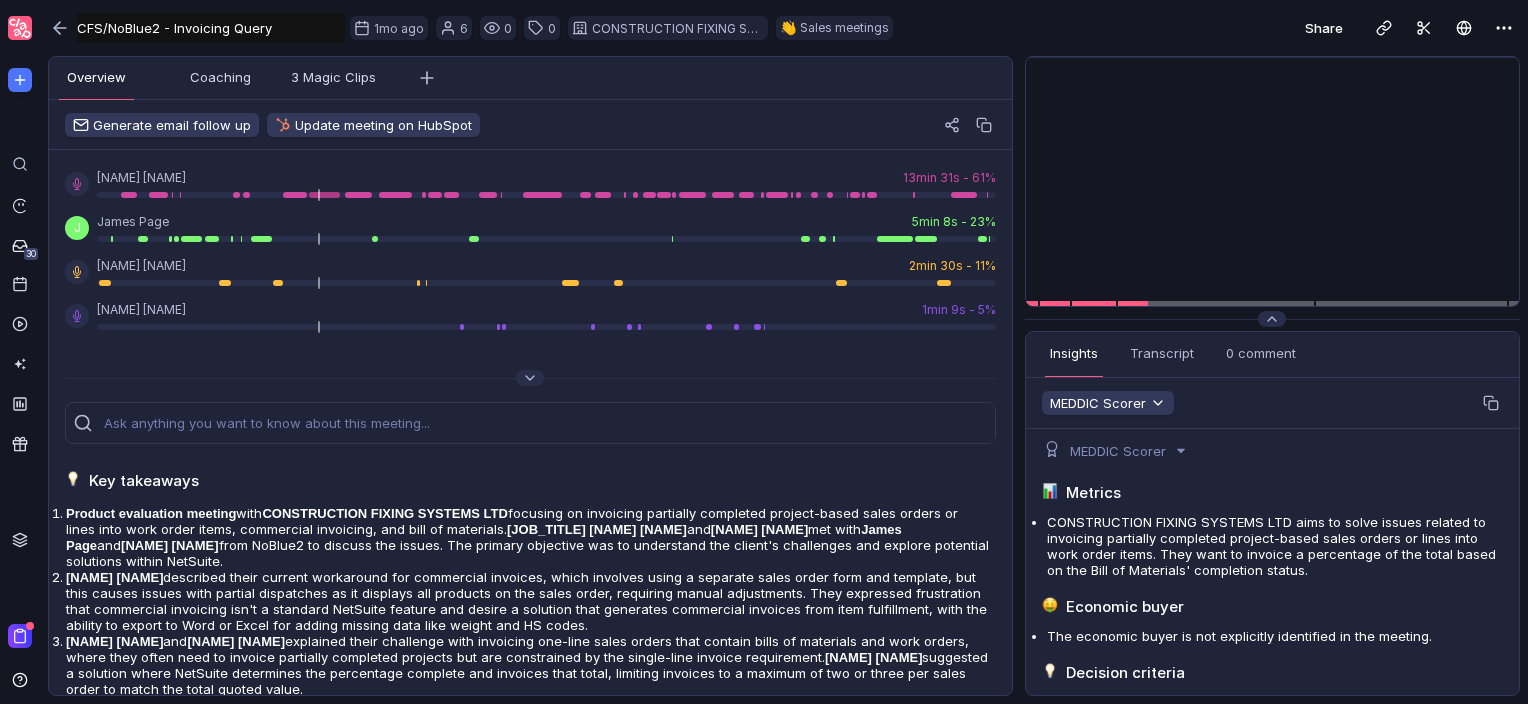 scroll, scrollTop: 0, scrollLeft: 0, axis: both 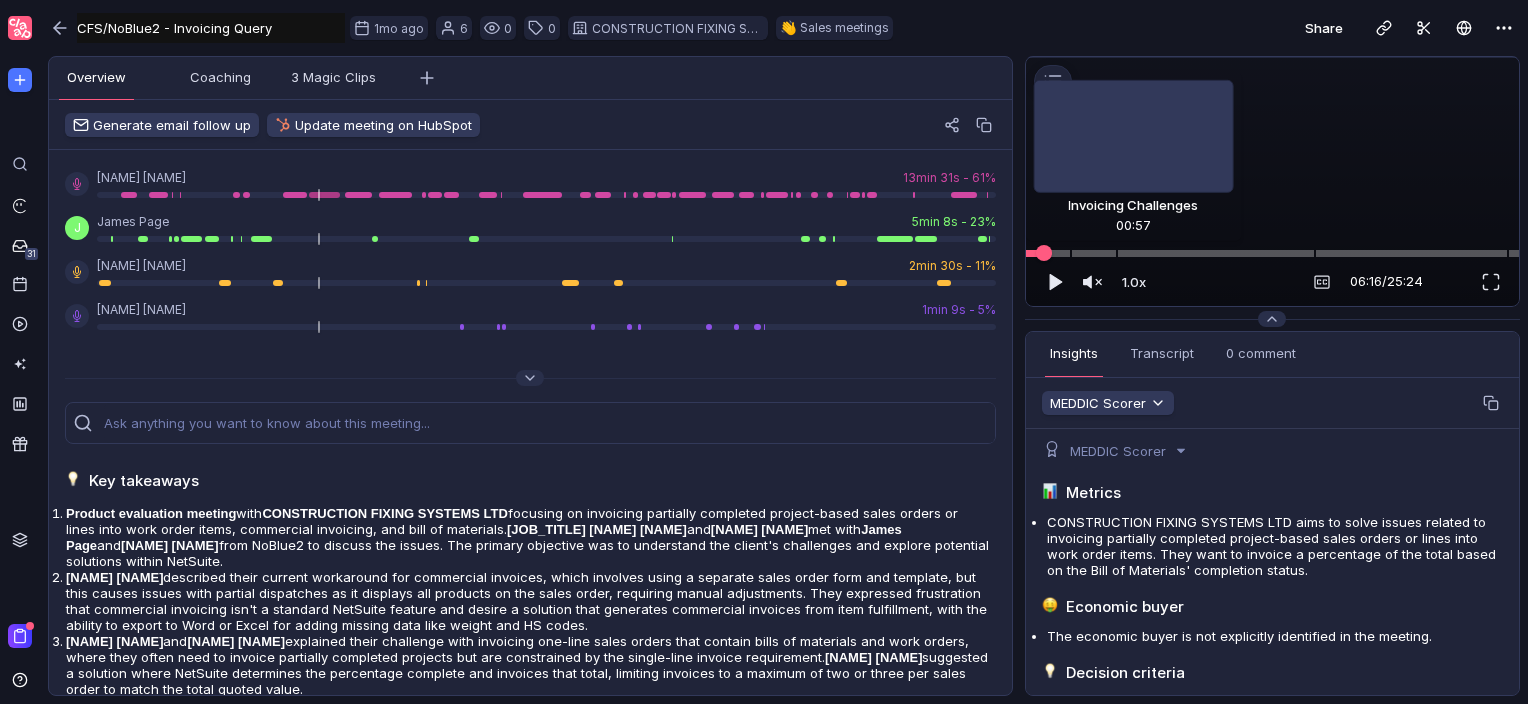 click at bounding box center [1272, 253] 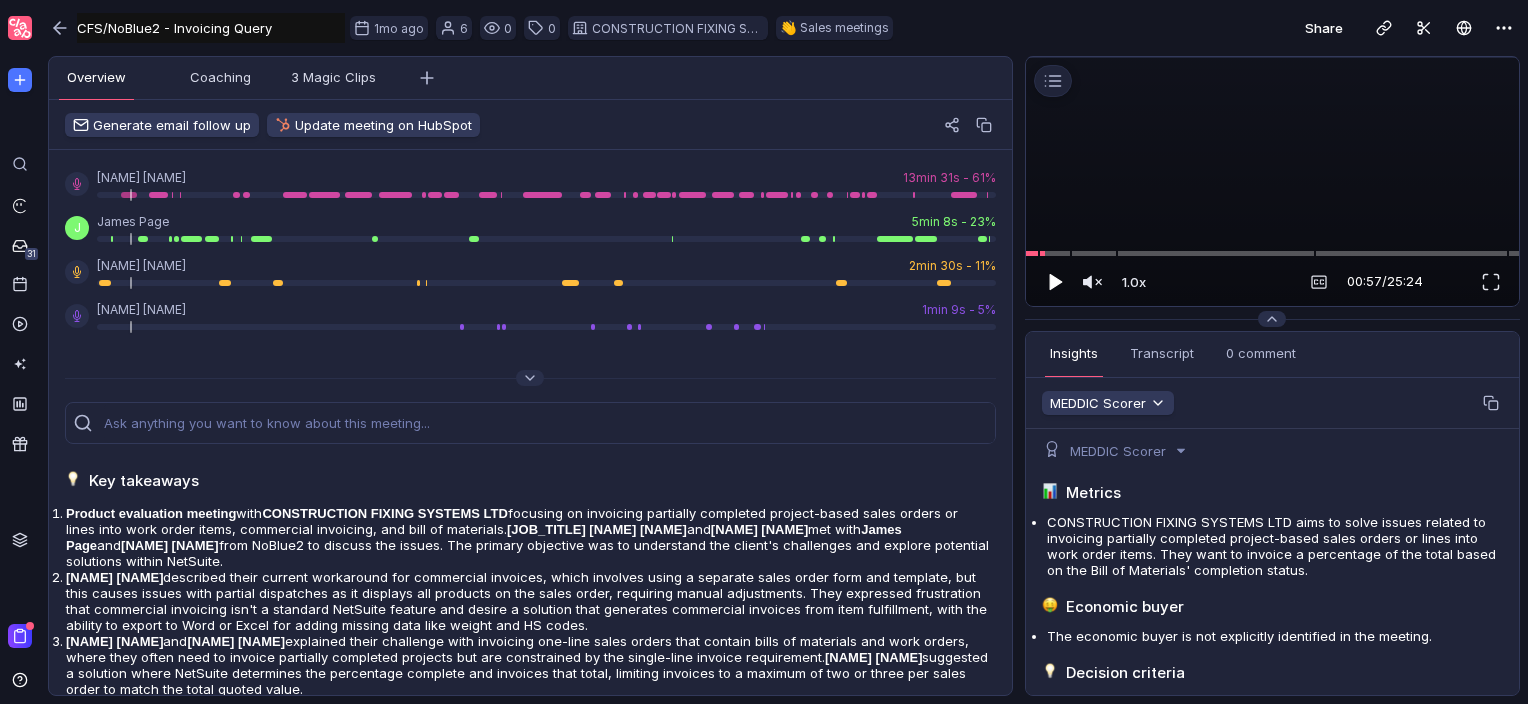 click at bounding box center [1056, 281] 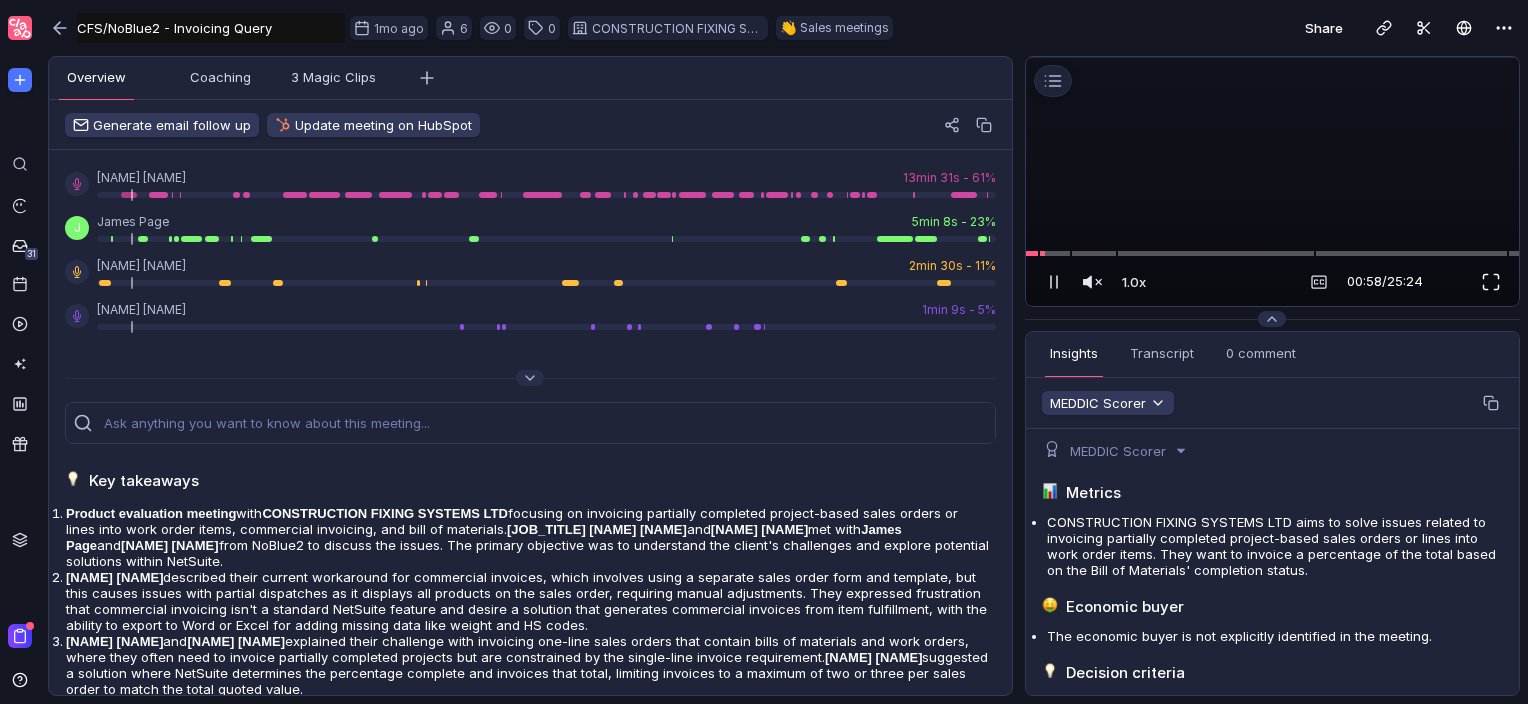 click at bounding box center [1491, 282] 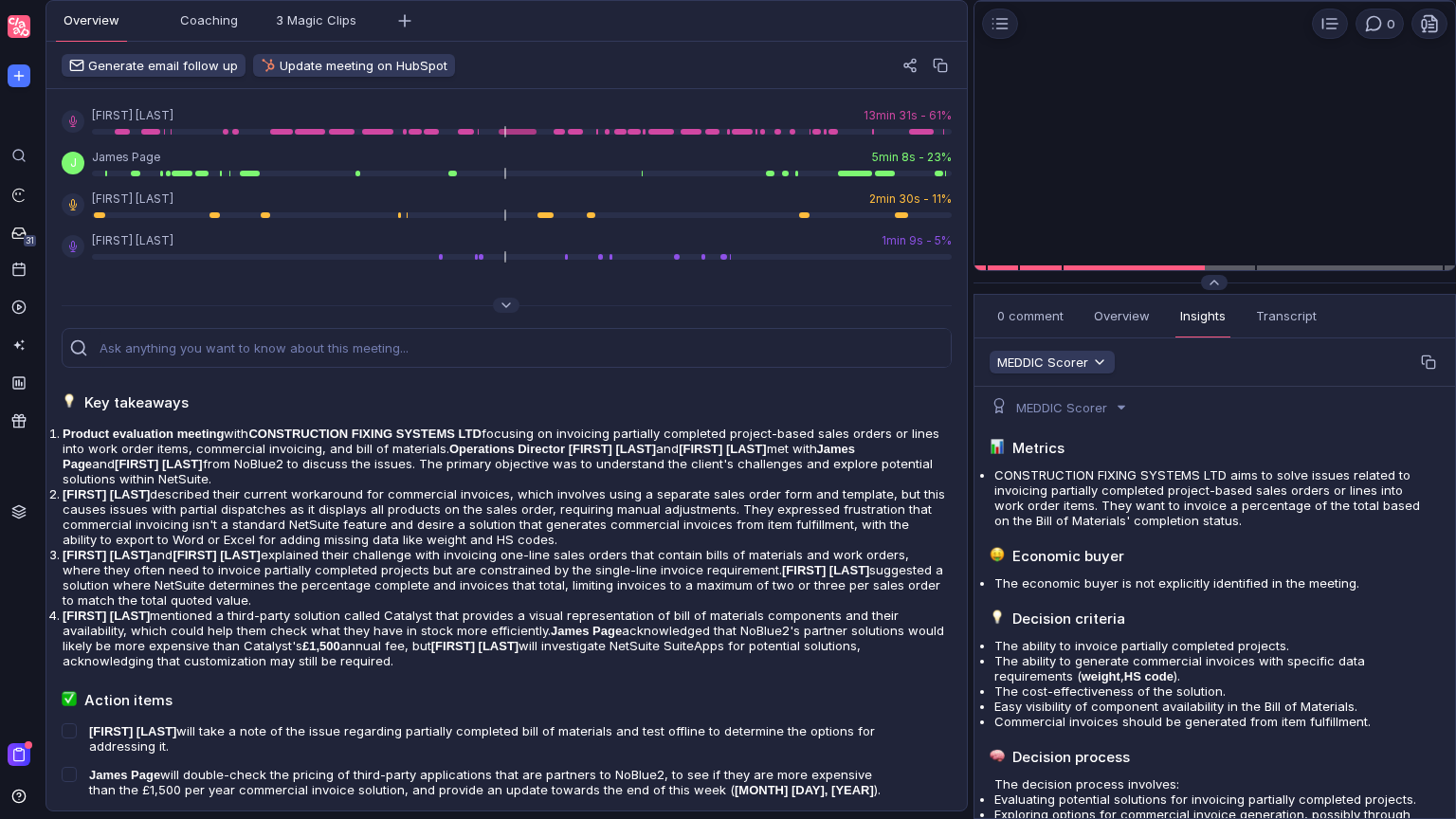 scroll, scrollTop: 0, scrollLeft: 0, axis: both 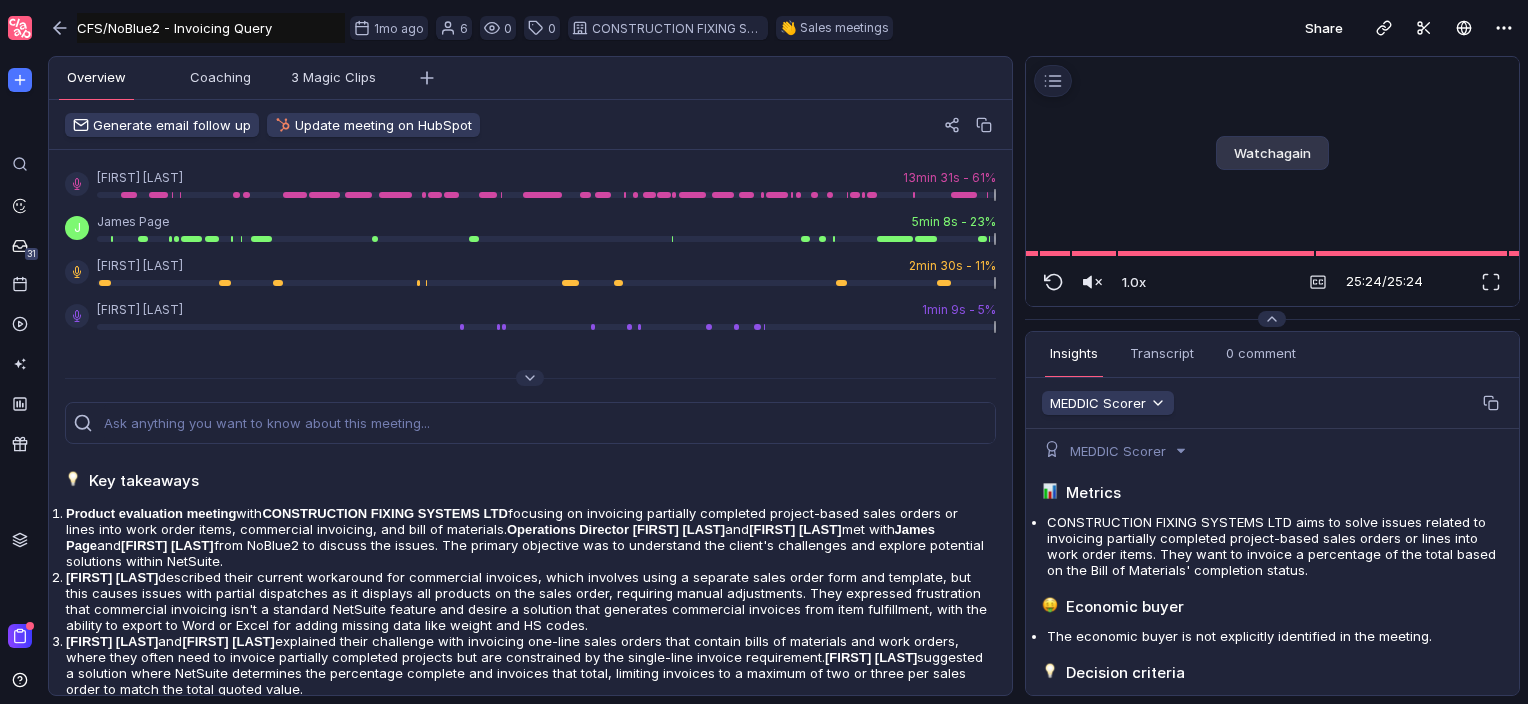 click on "Watch  again" at bounding box center (1272, 153) 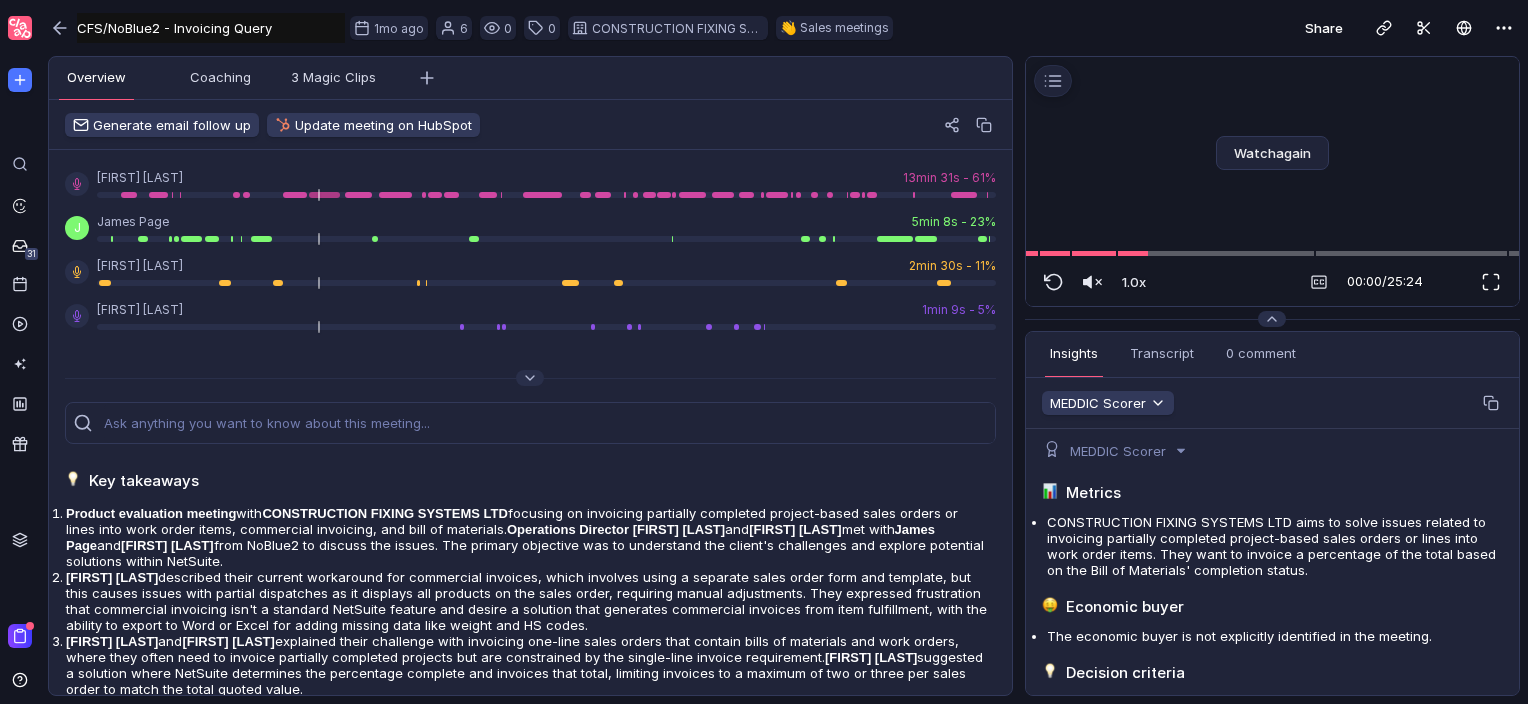 click at bounding box center [1491, 282] 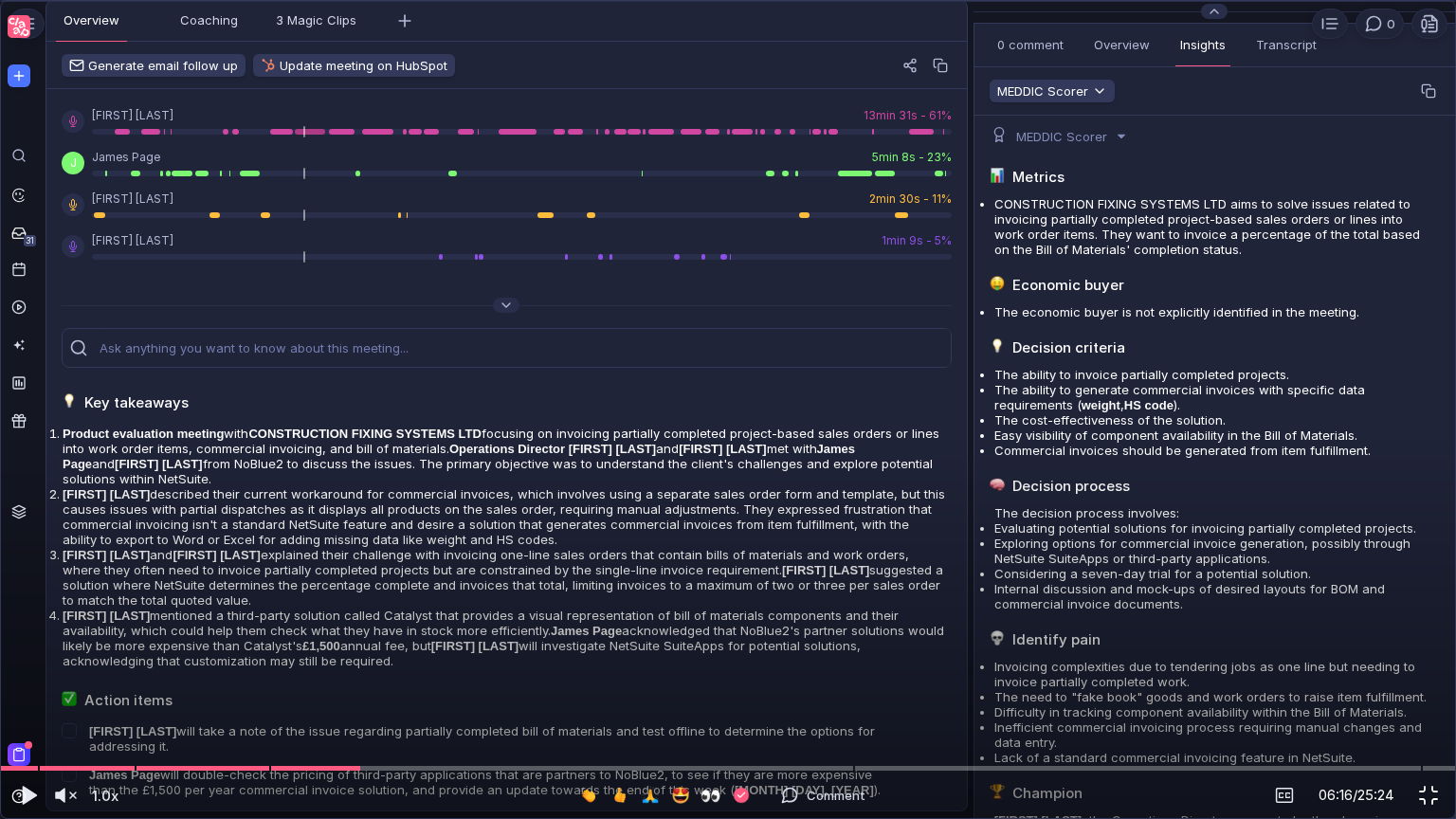 click at bounding box center (1429, 795) 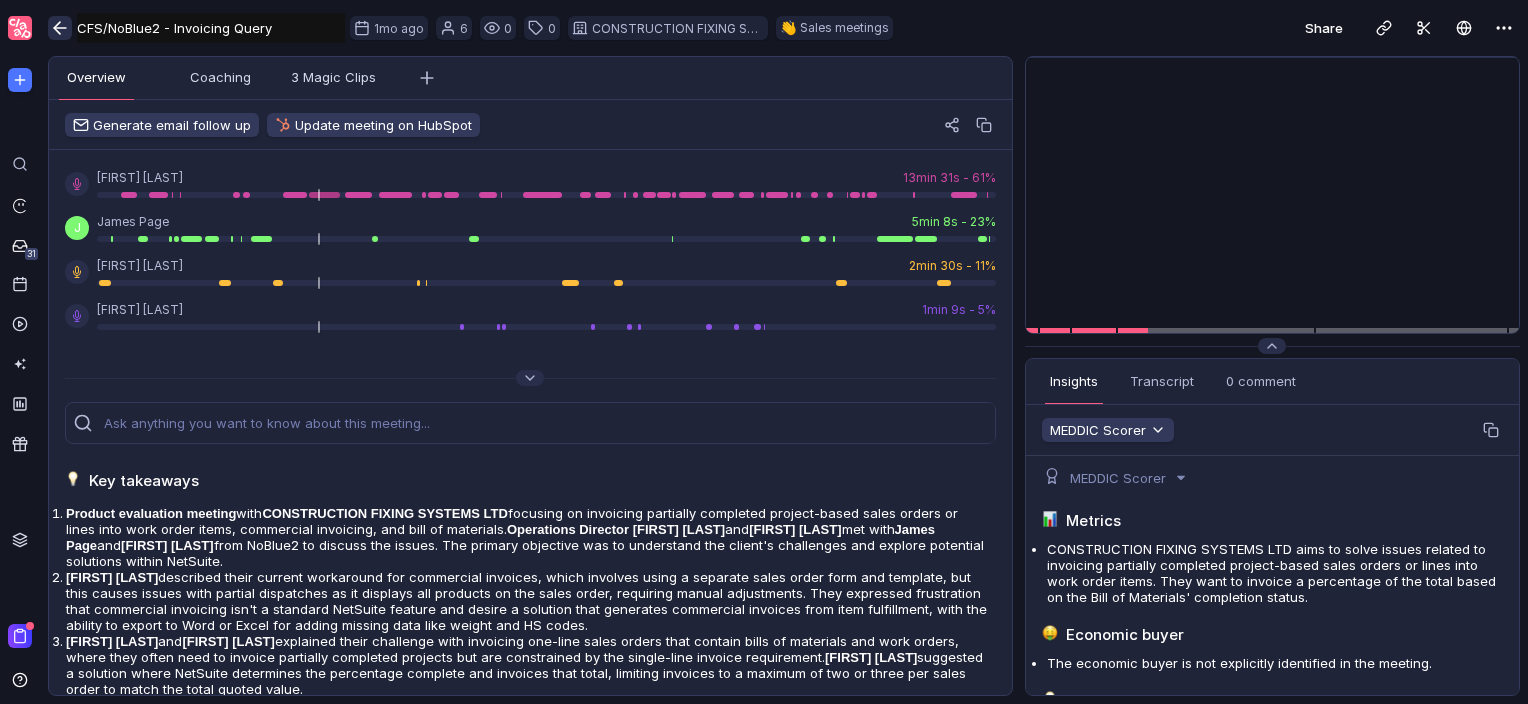 click at bounding box center [57, 28] 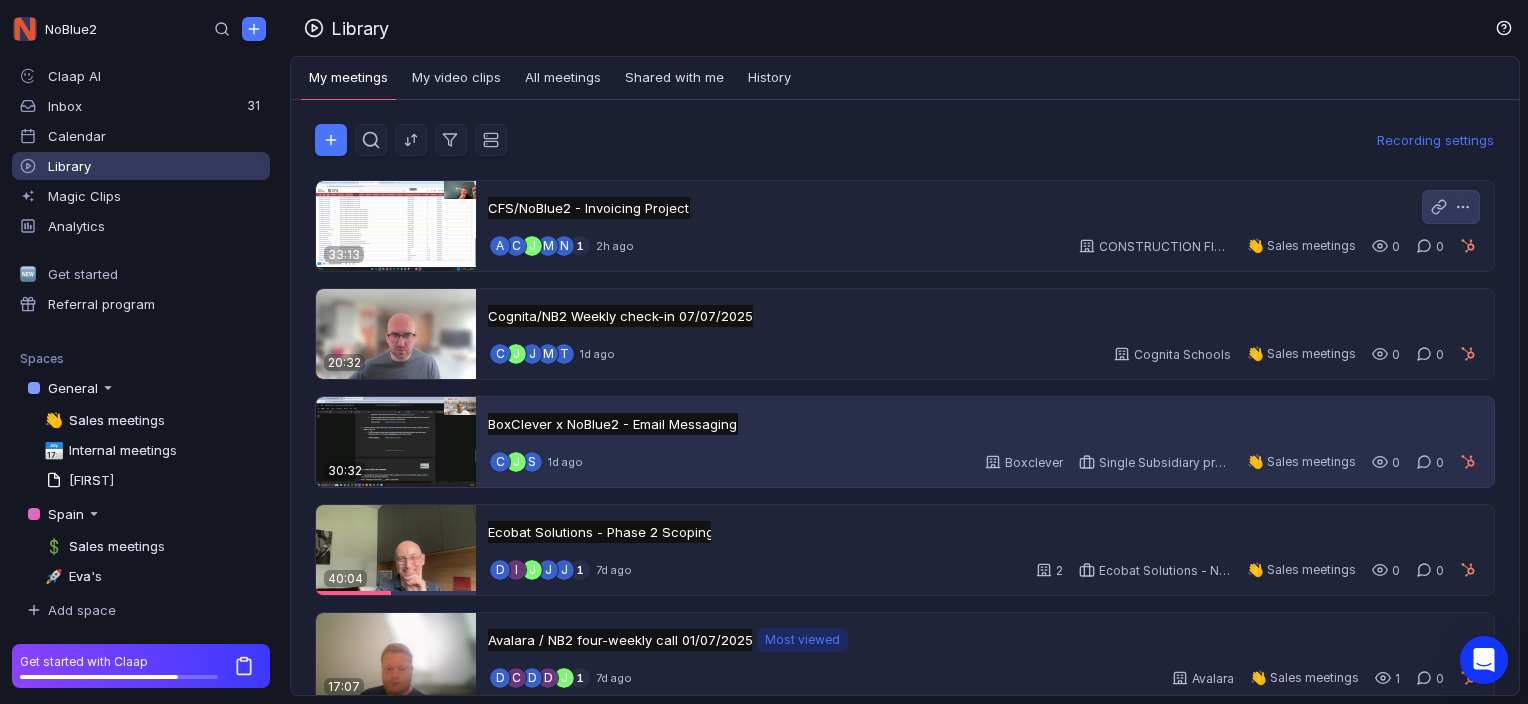 scroll, scrollTop: 0, scrollLeft: 0, axis: both 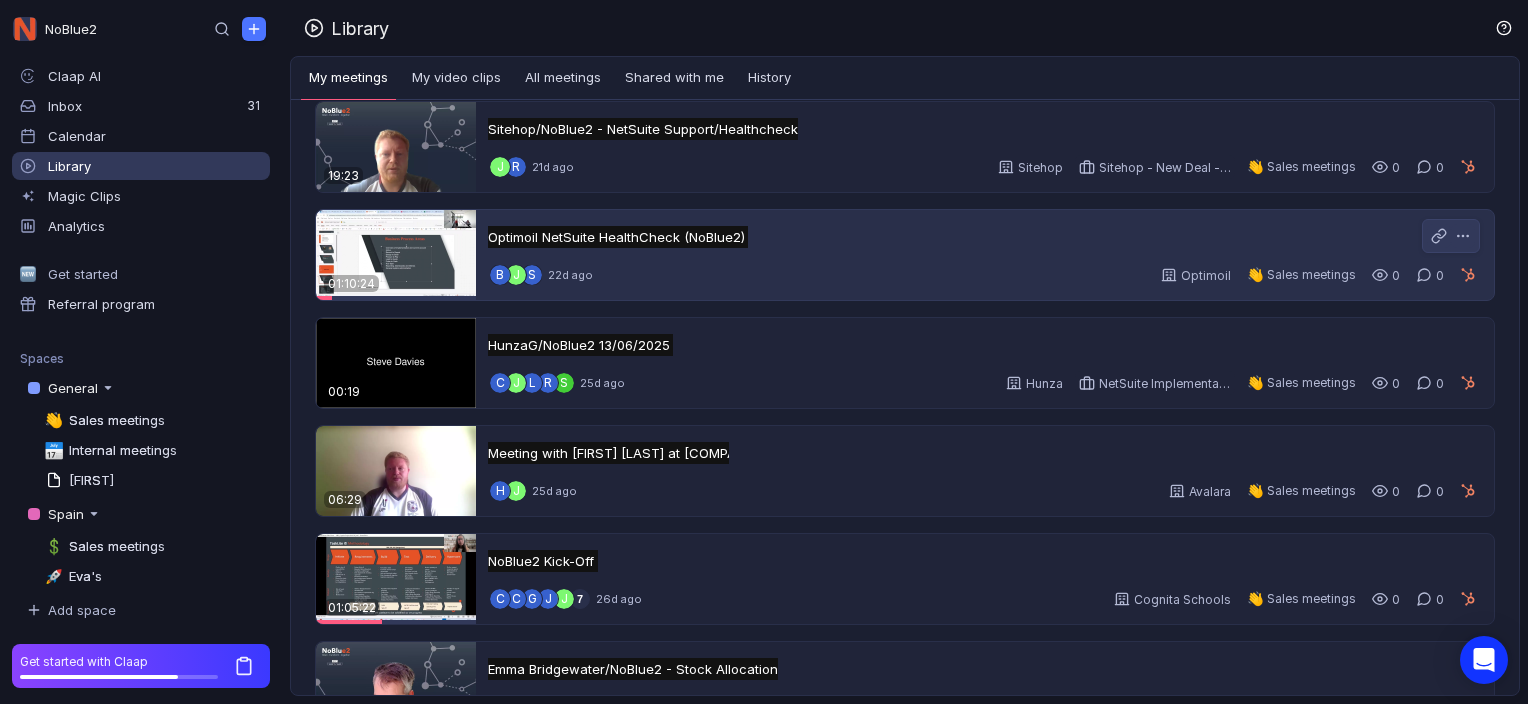 click at bounding box center [396, 255] 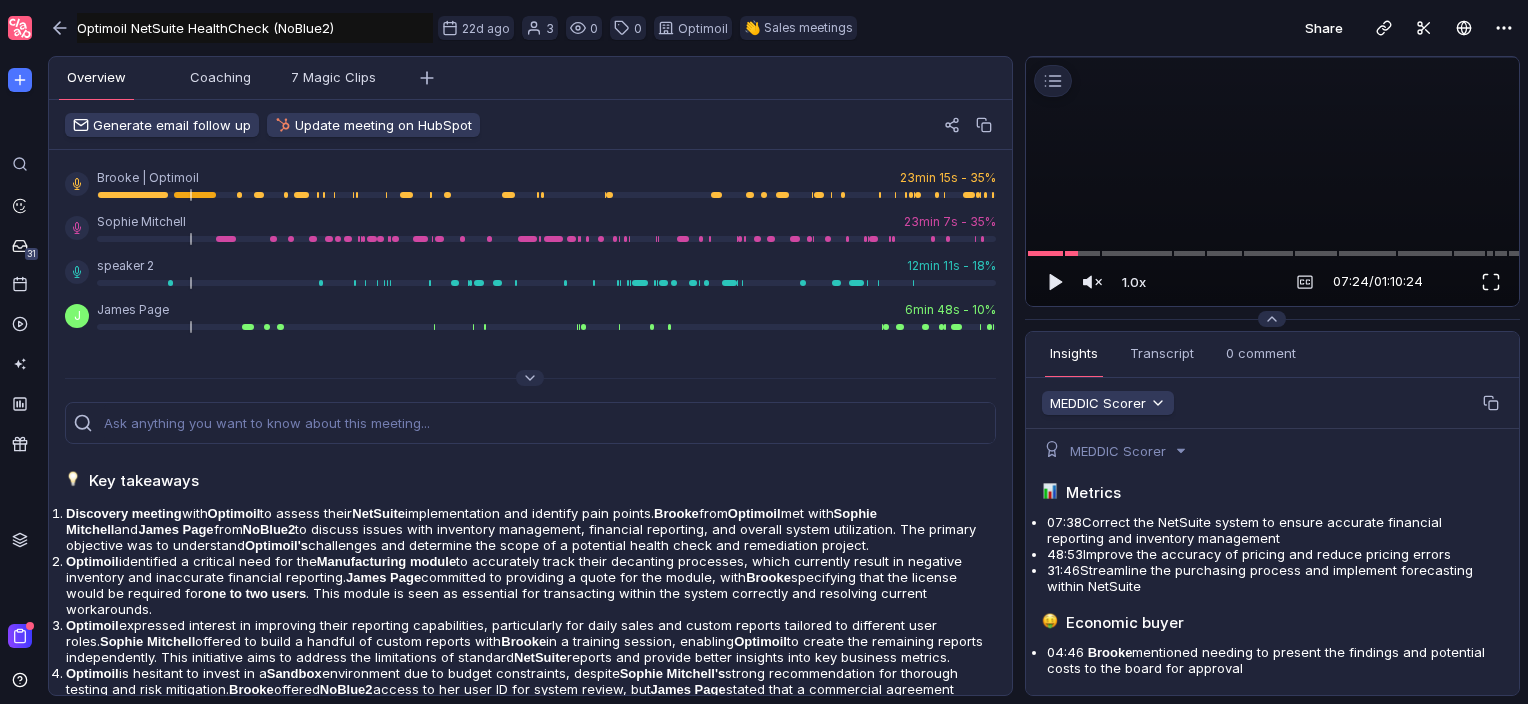 click at bounding box center [1491, 282] 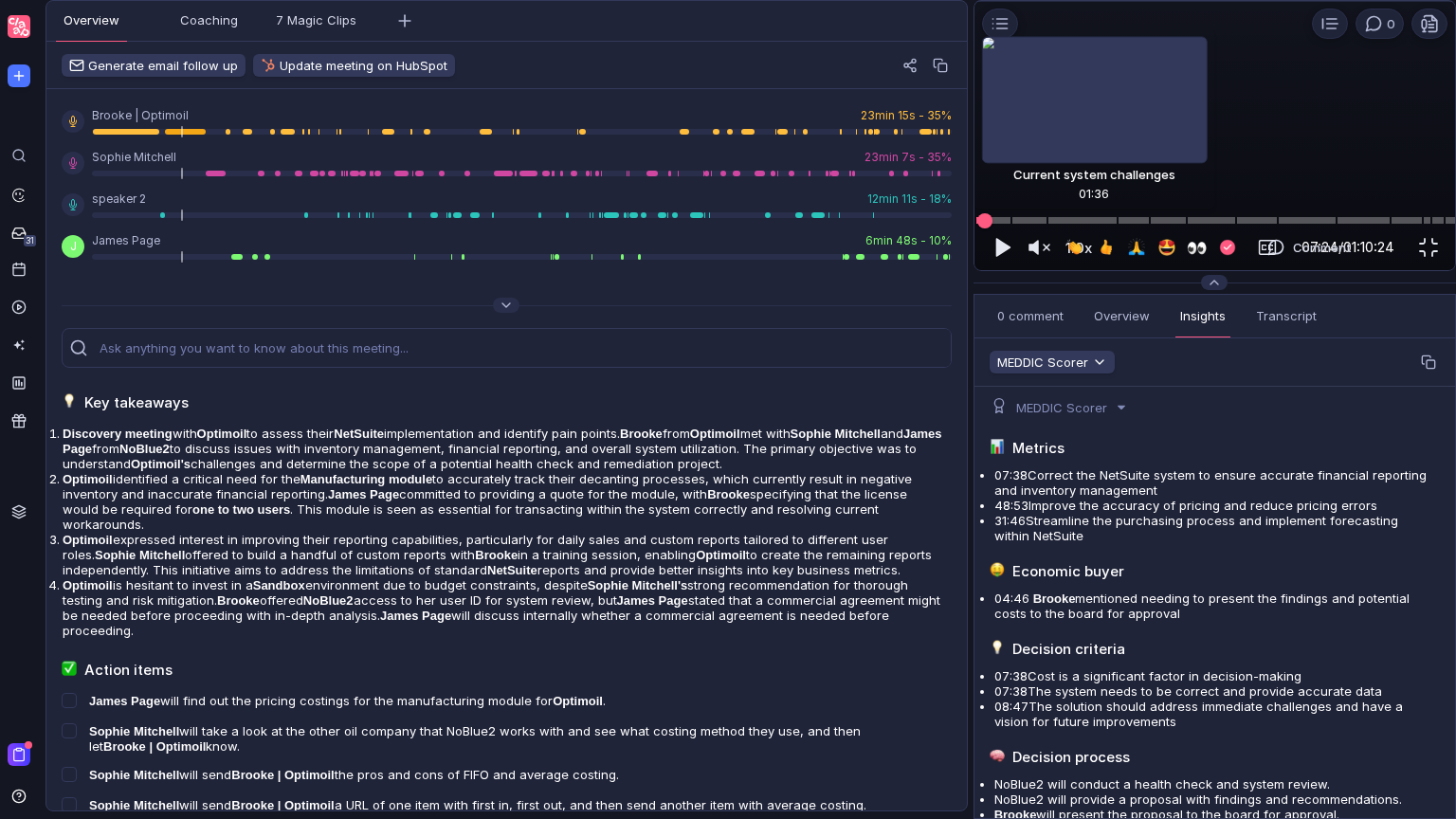 click at bounding box center (1214, 220) 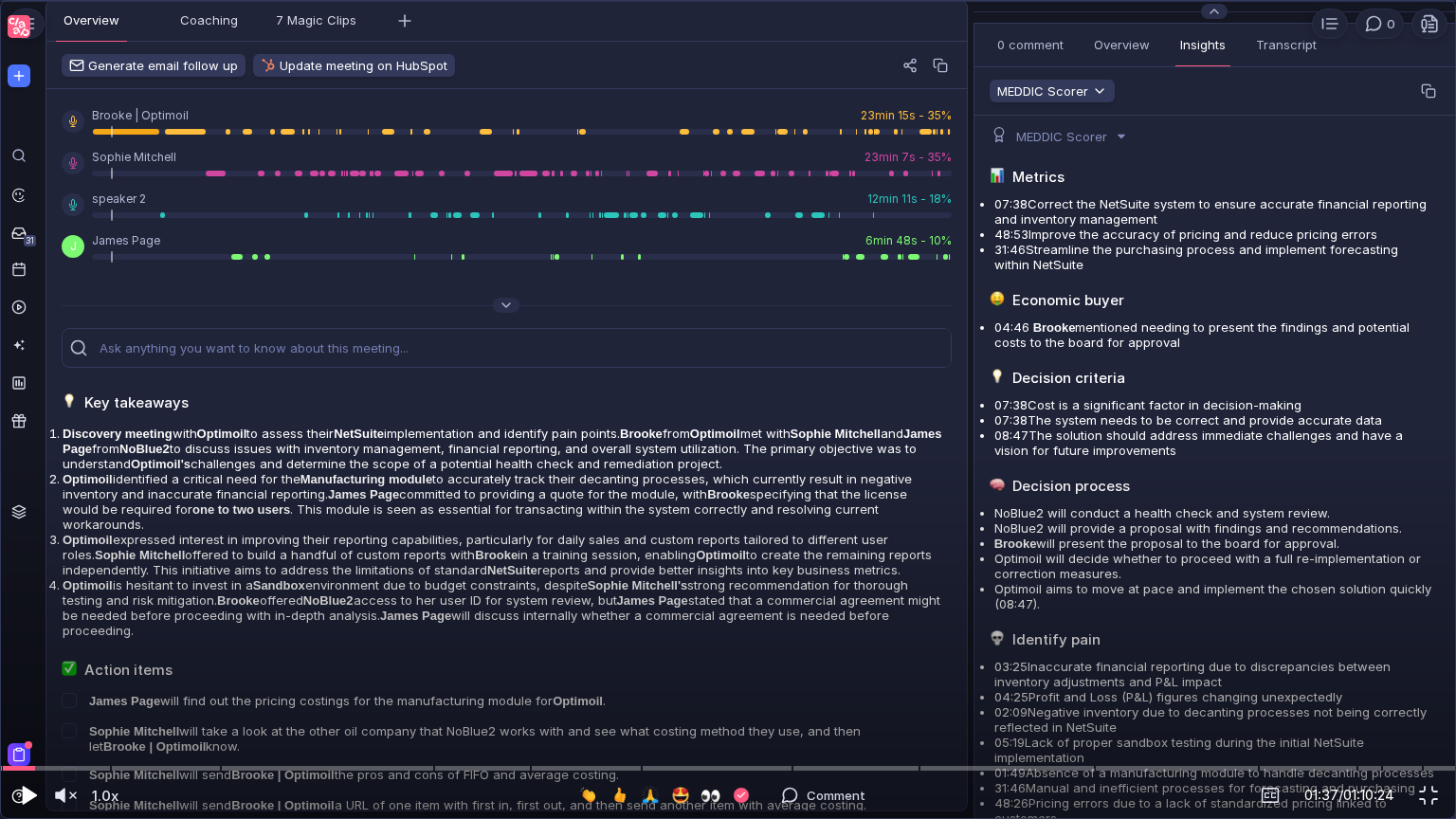 click at bounding box center (29, 795) 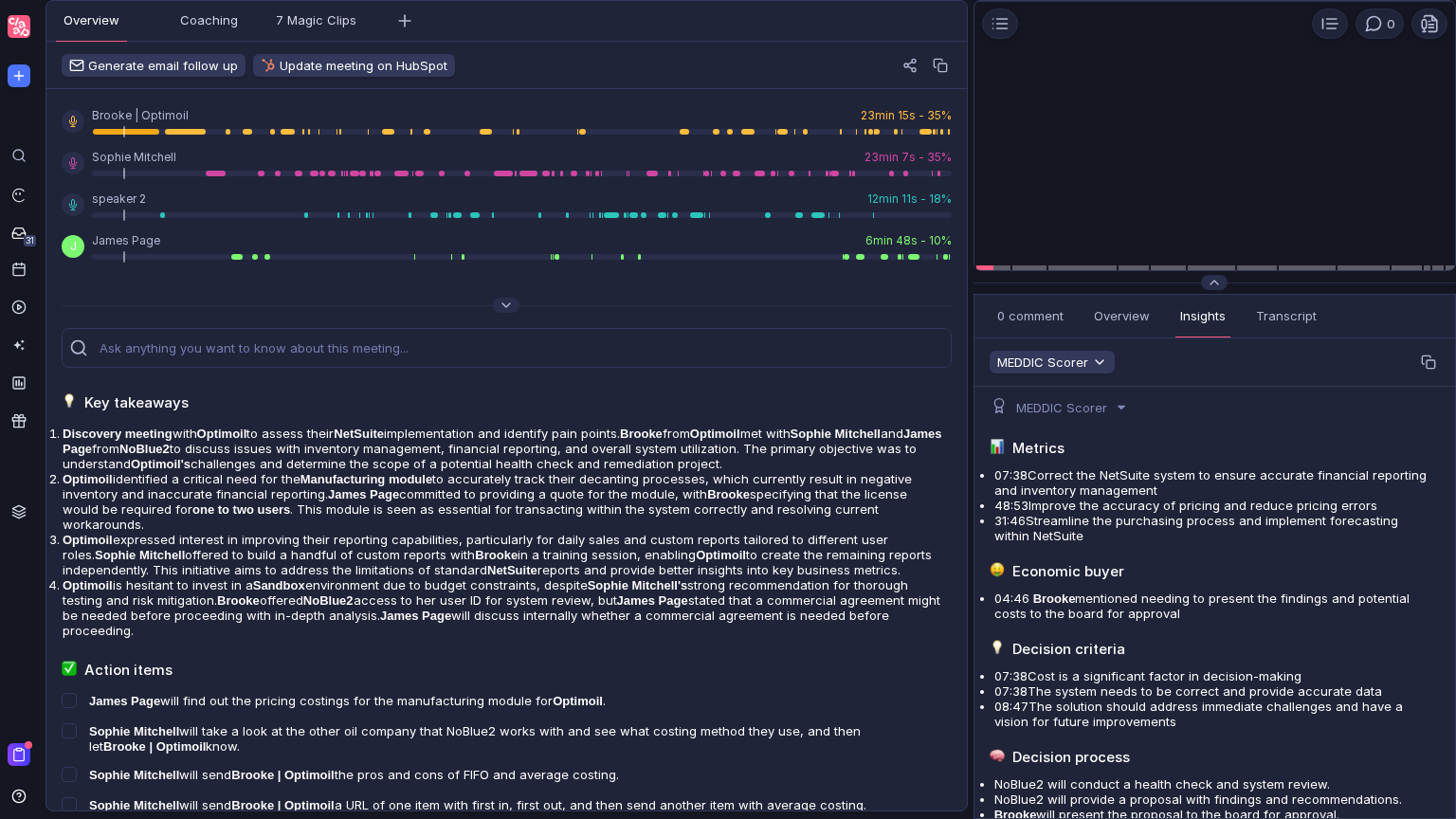 scroll, scrollTop: 0, scrollLeft: 0, axis: both 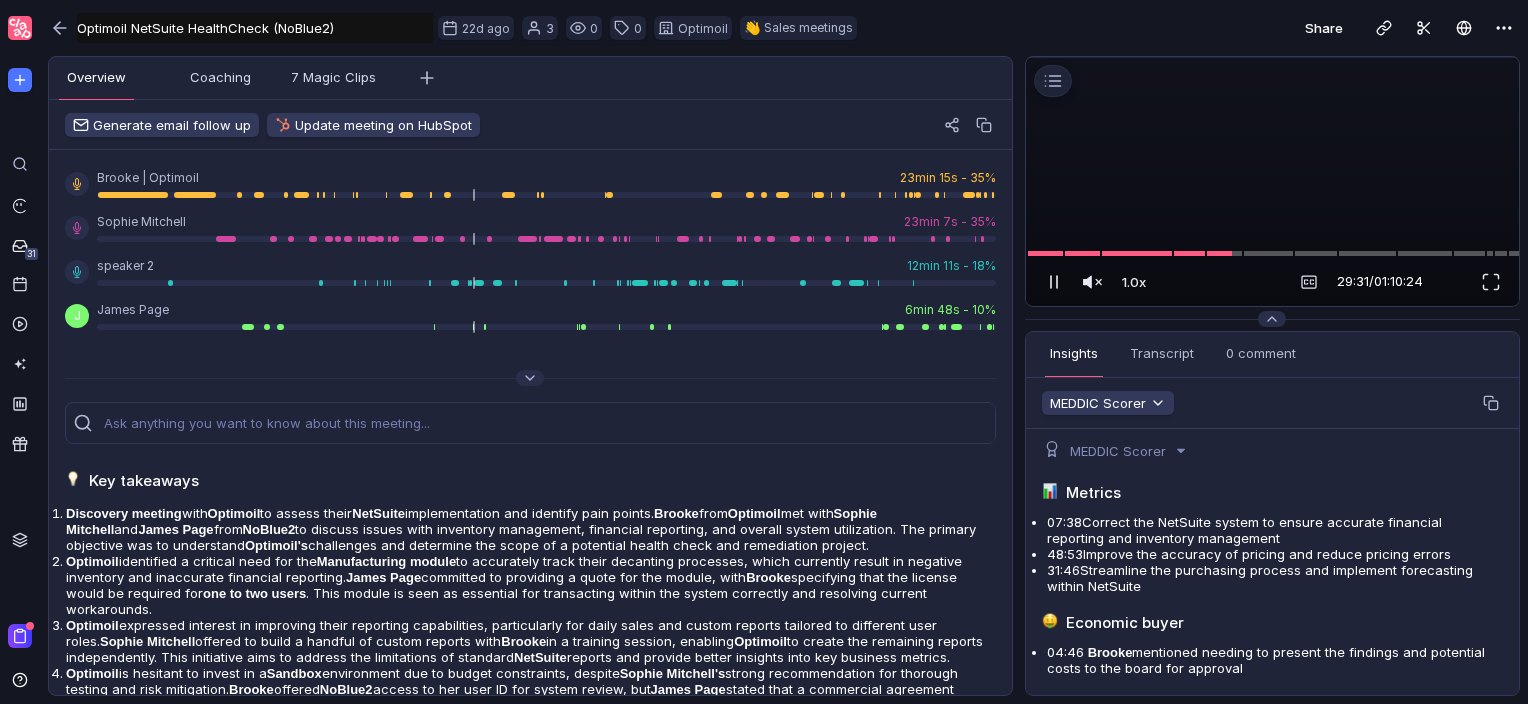 click at bounding box center [1054, 282] 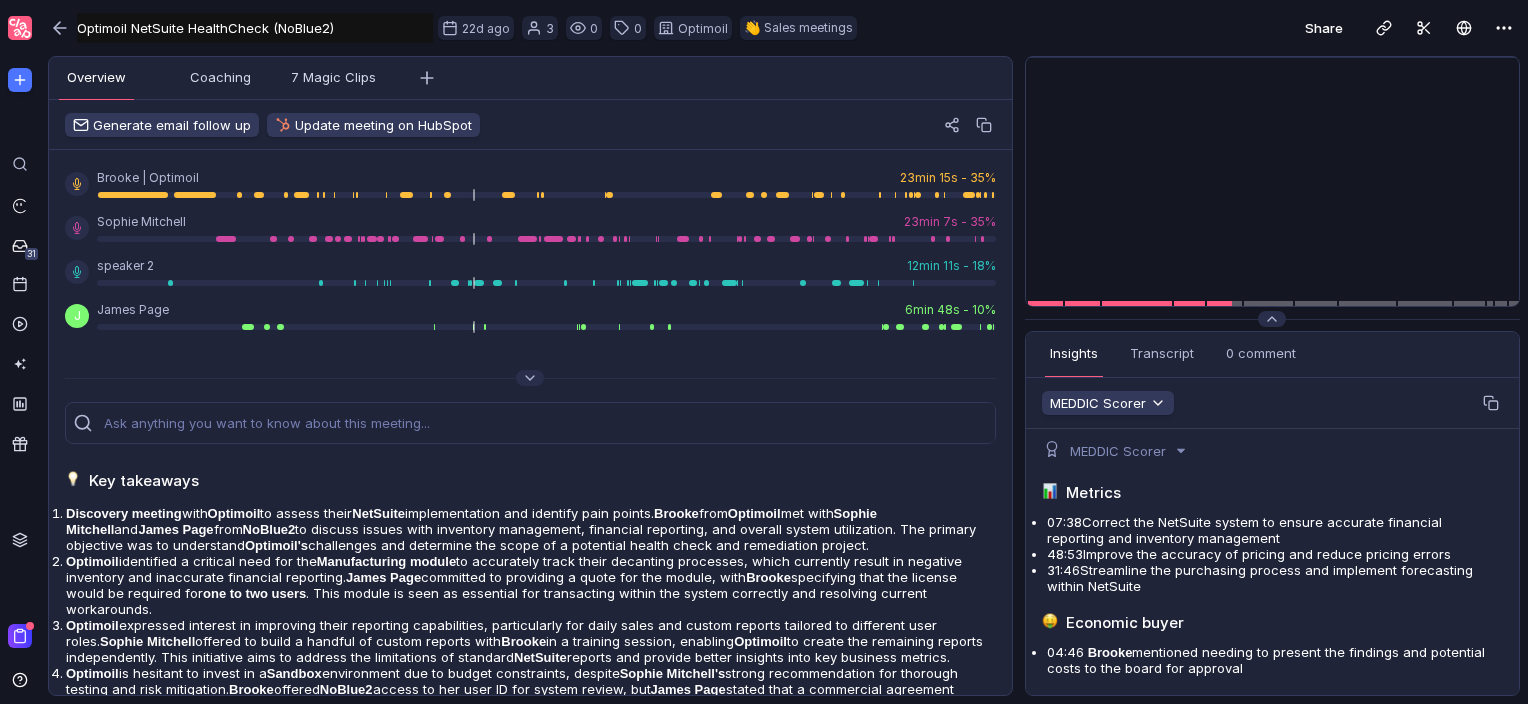scroll, scrollTop: 0, scrollLeft: 0, axis: both 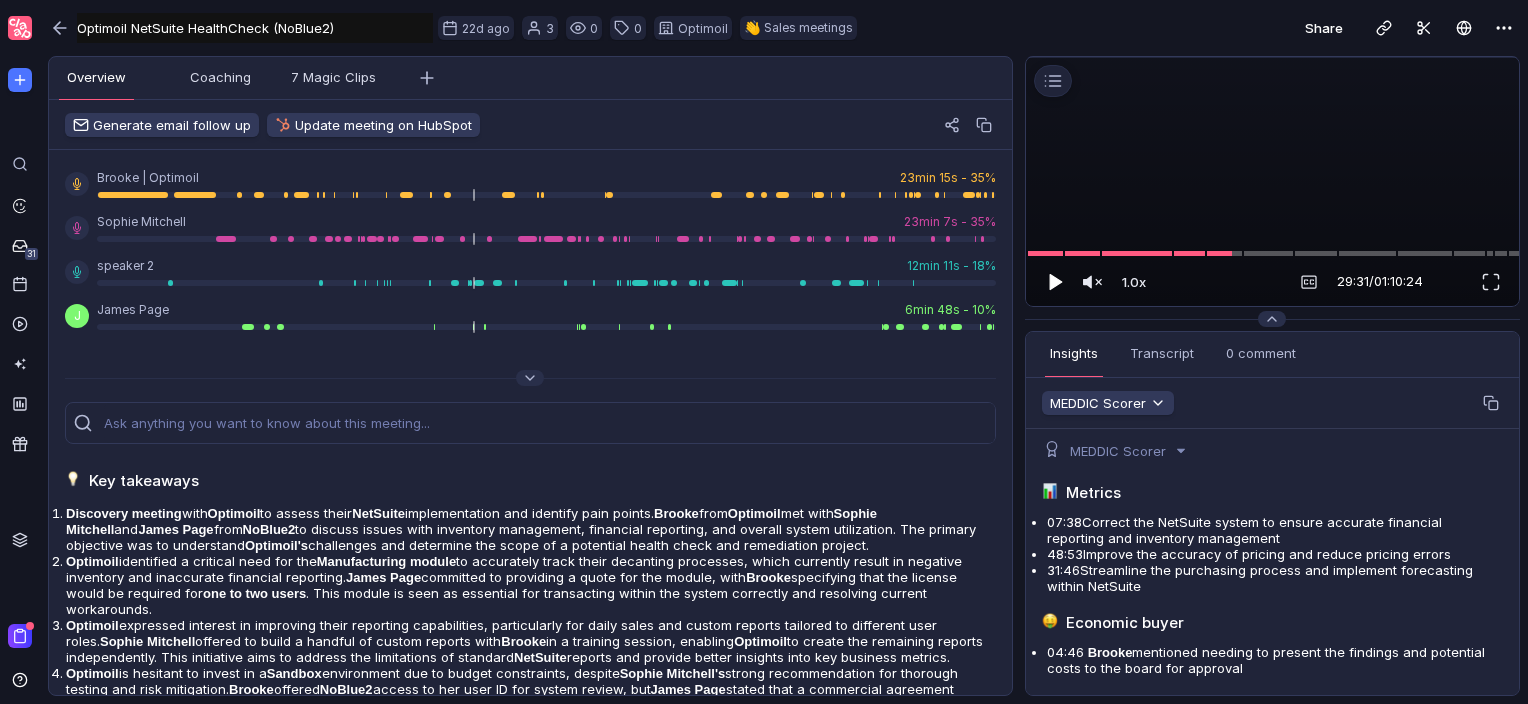click at bounding box center [1056, 281] 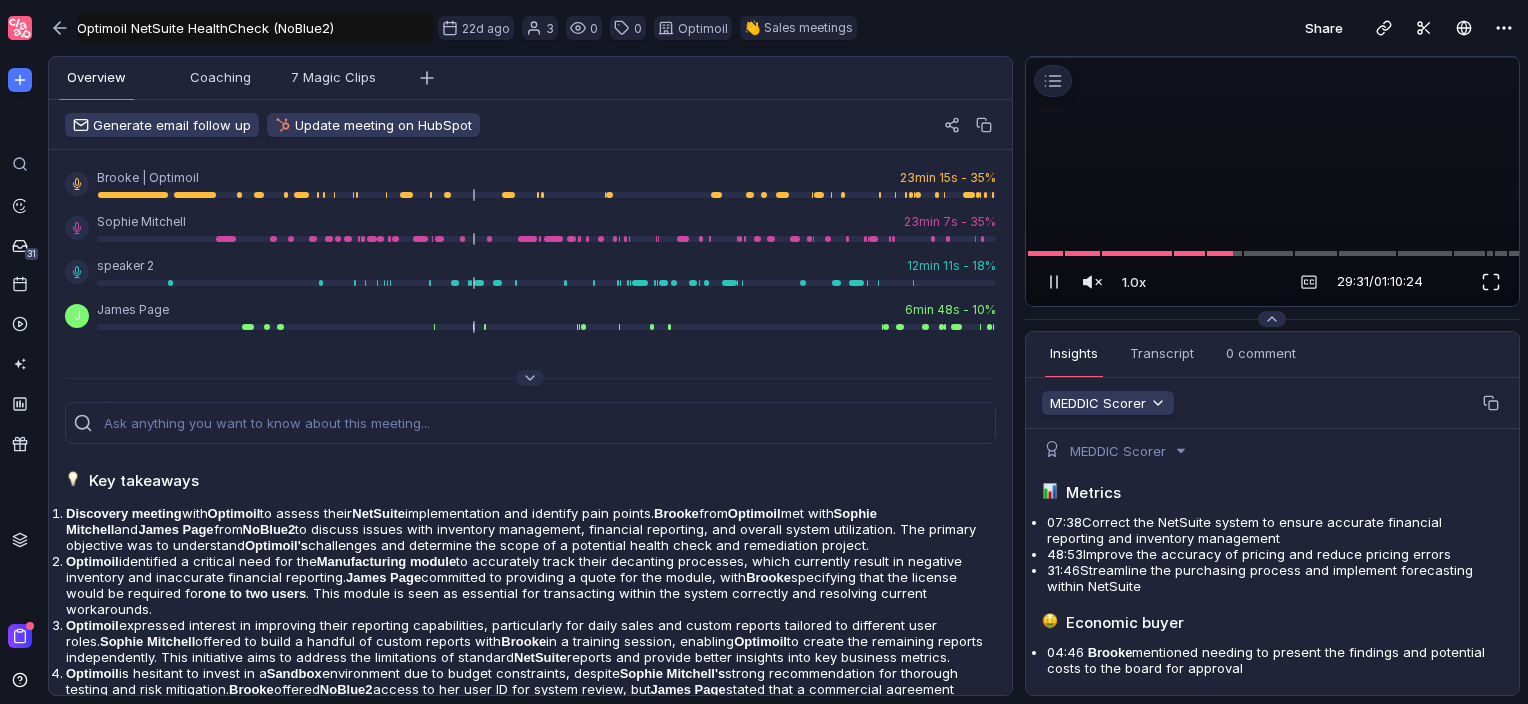 click at bounding box center [1491, 282] 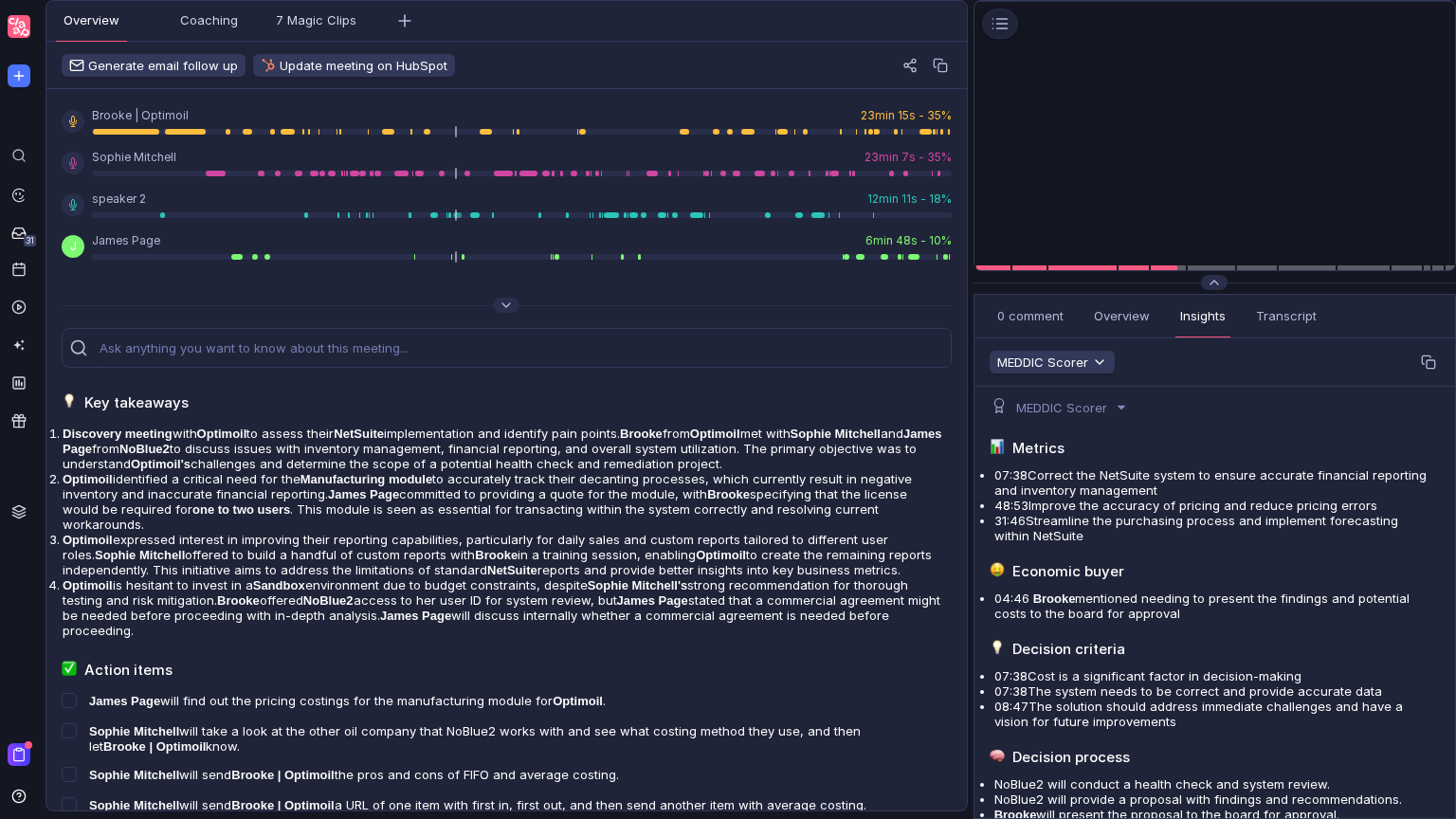 scroll, scrollTop: 0, scrollLeft: 0, axis: both 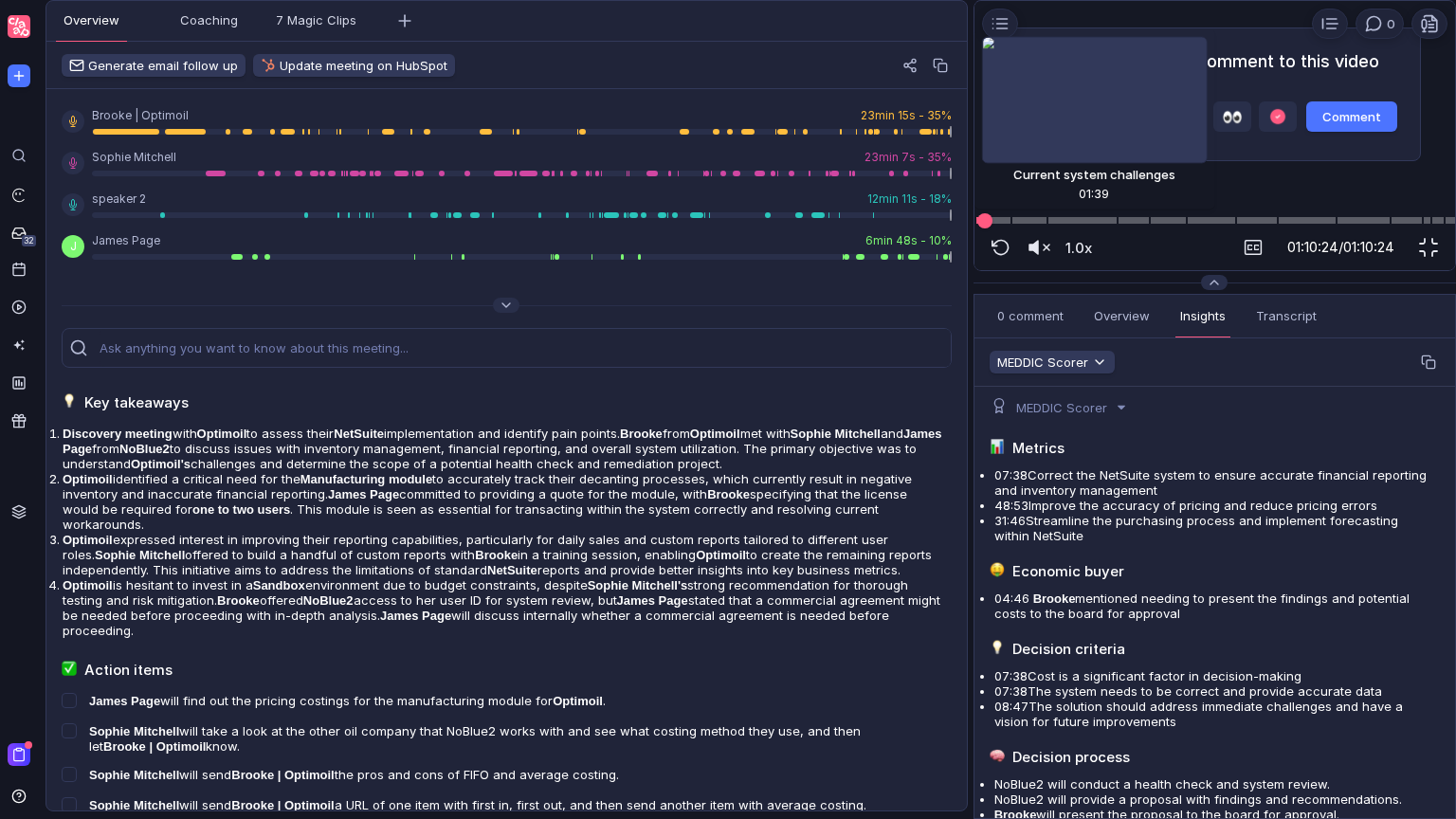 click at bounding box center (1214, 220) 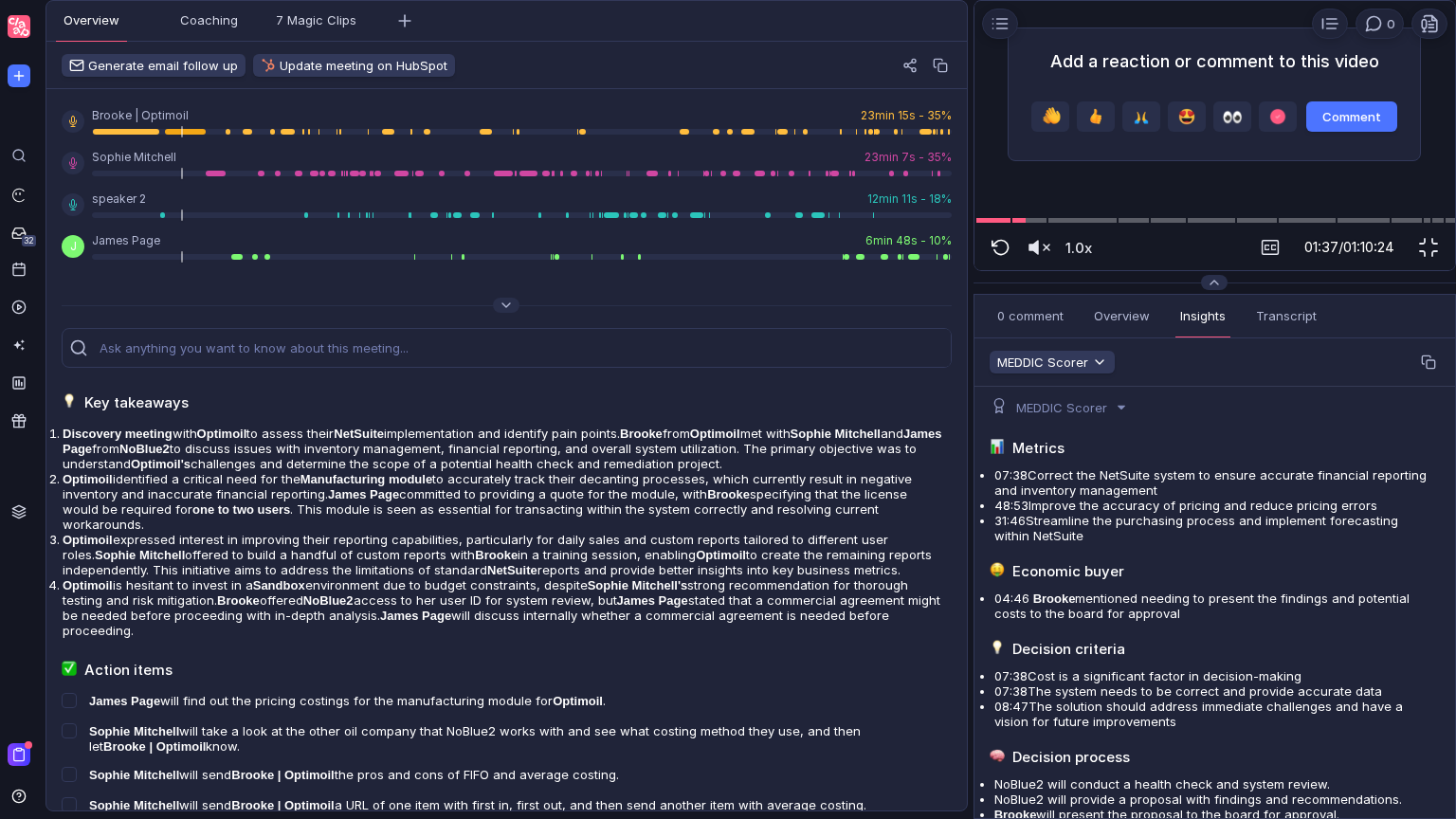 click at bounding box center [1000, 247] 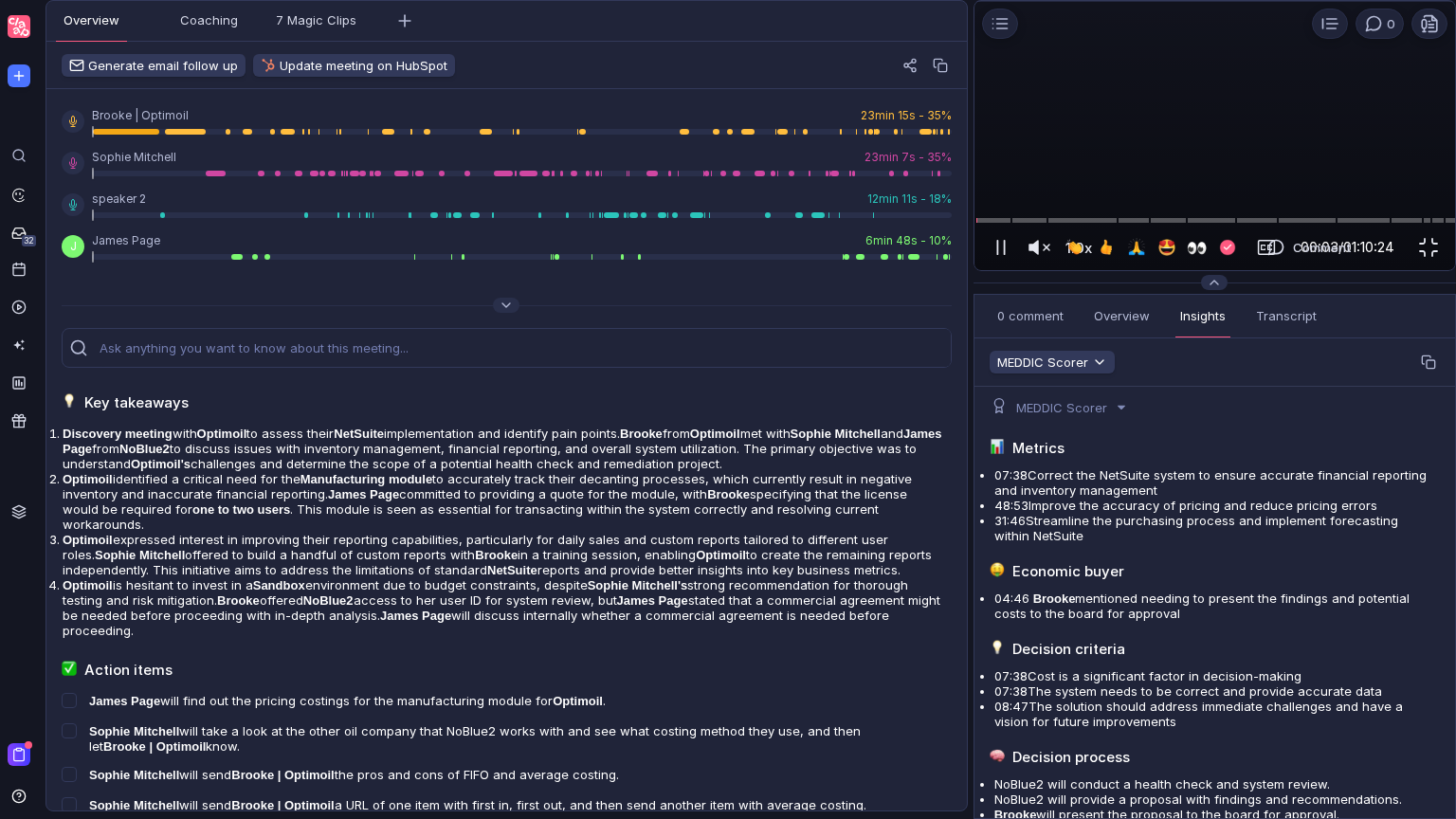 scroll, scrollTop: 0, scrollLeft: 0, axis: both 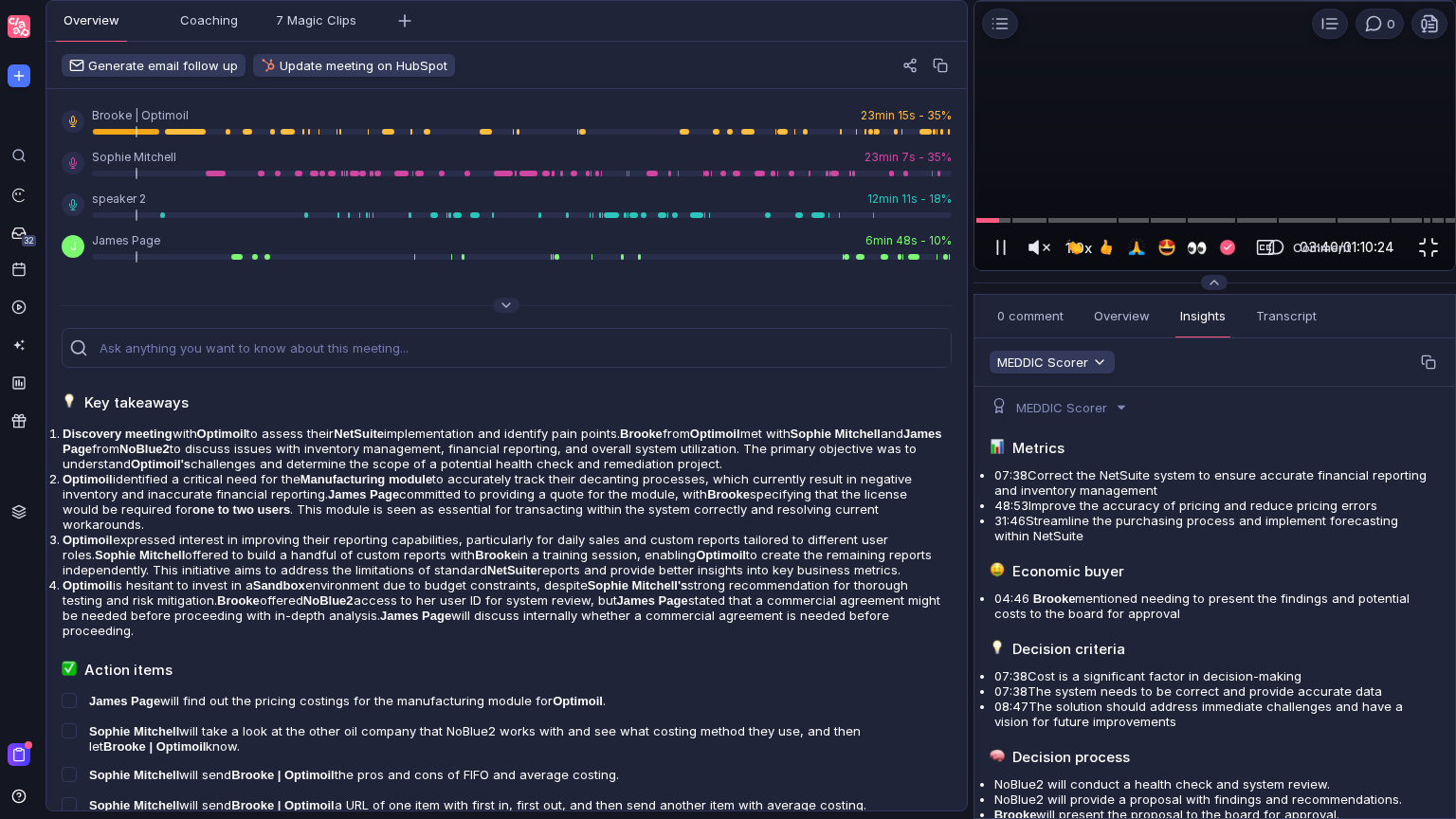 click at bounding box center [1702, 1] 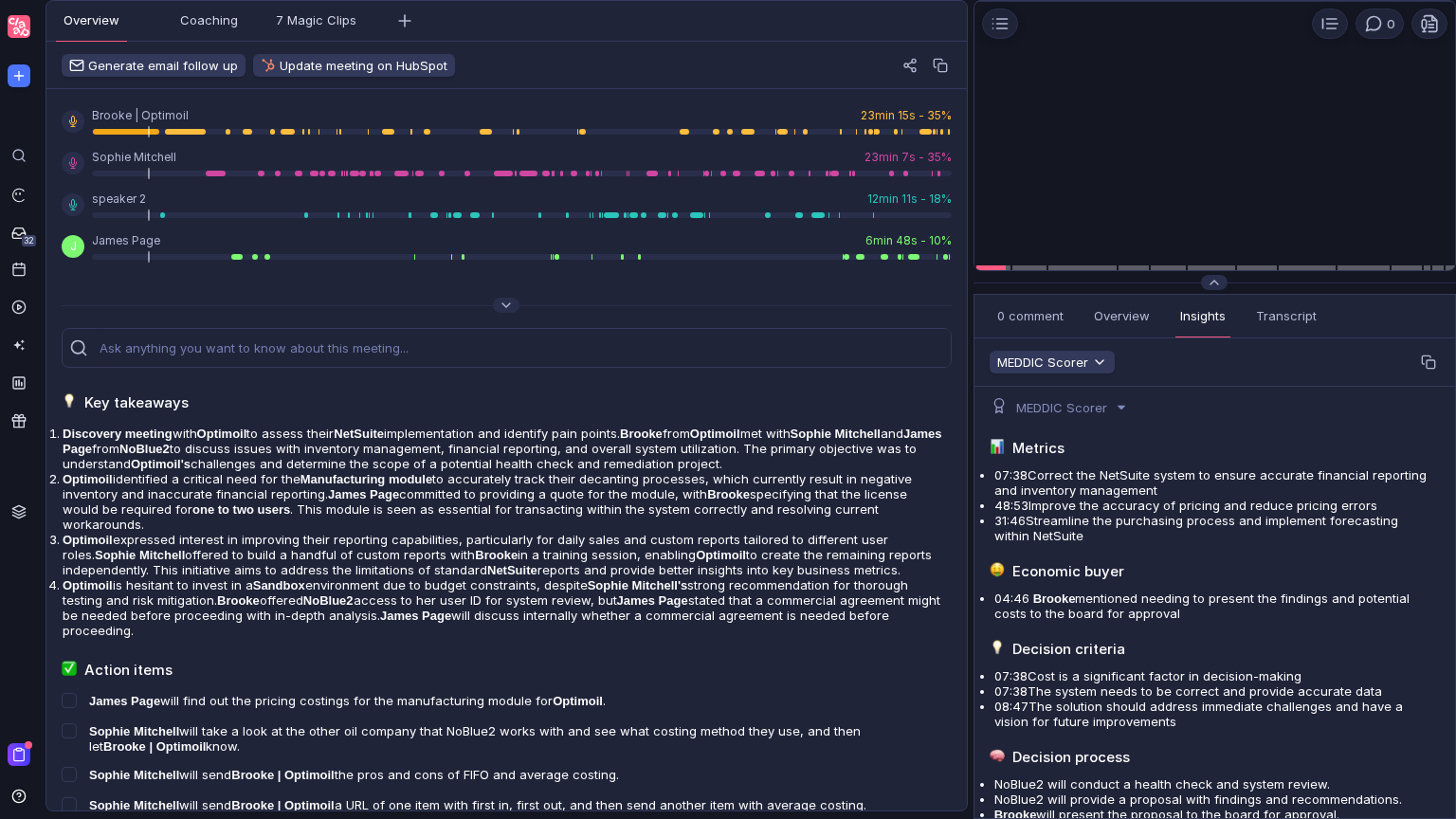 scroll, scrollTop: 0, scrollLeft: 0, axis: both 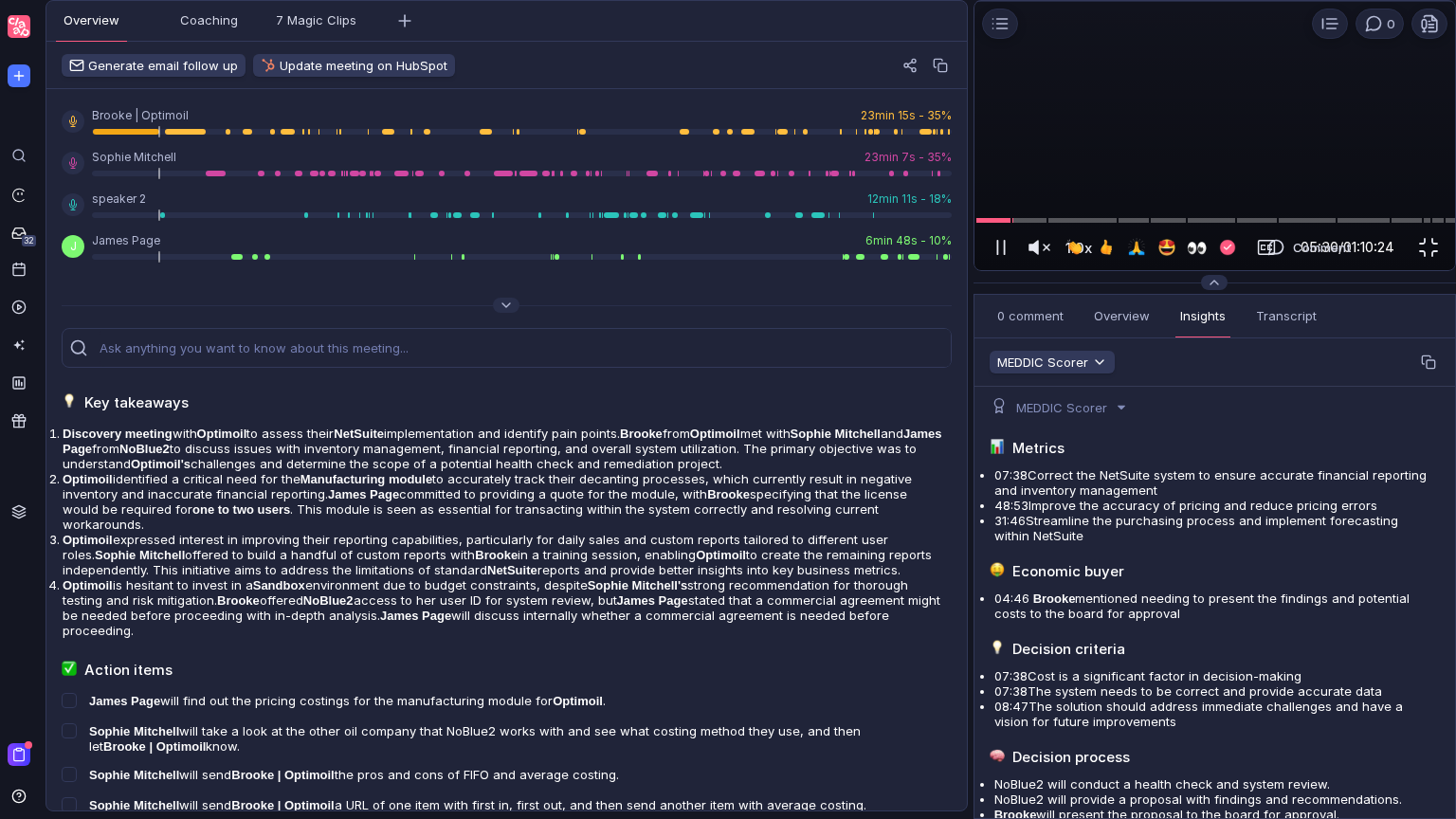 click at bounding box center [1702, 1] 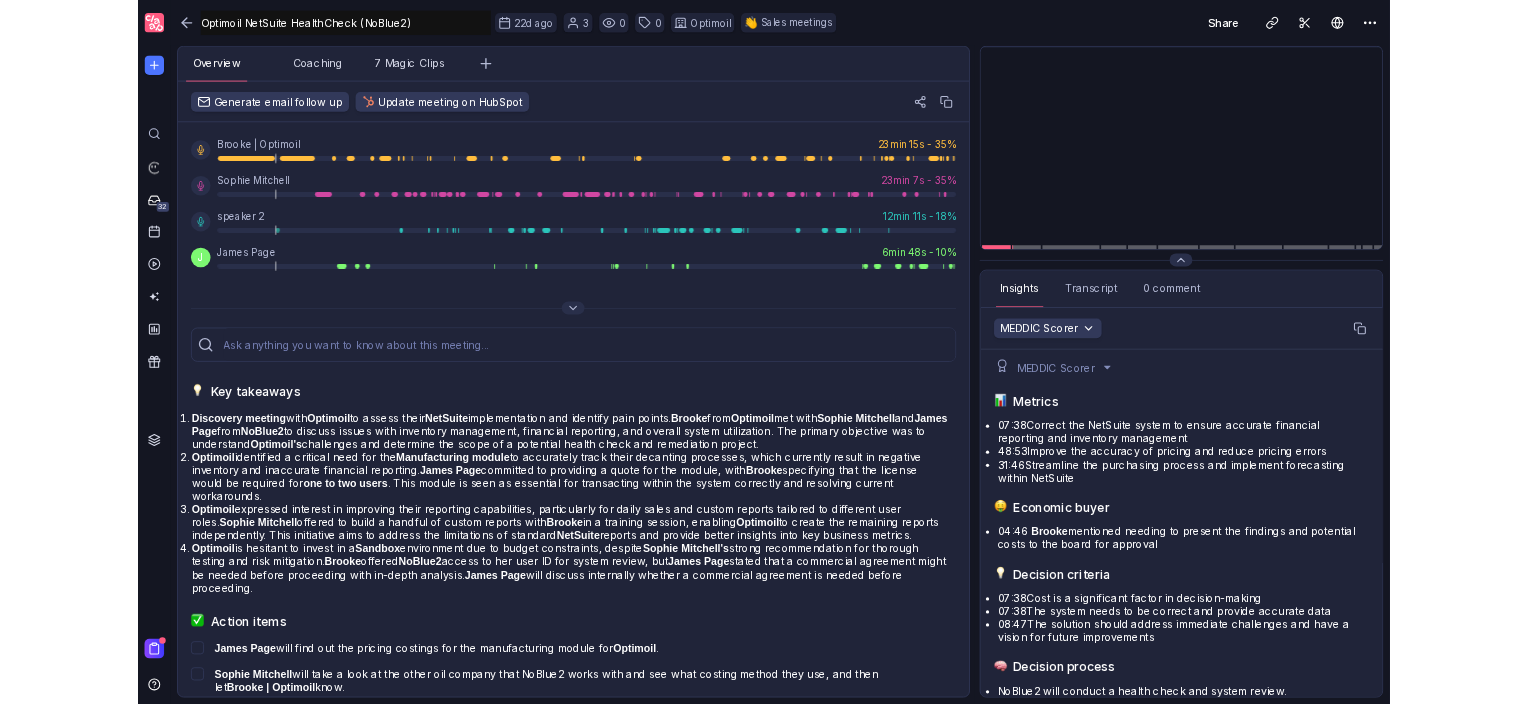 scroll, scrollTop: 0, scrollLeft: 0, axis: both 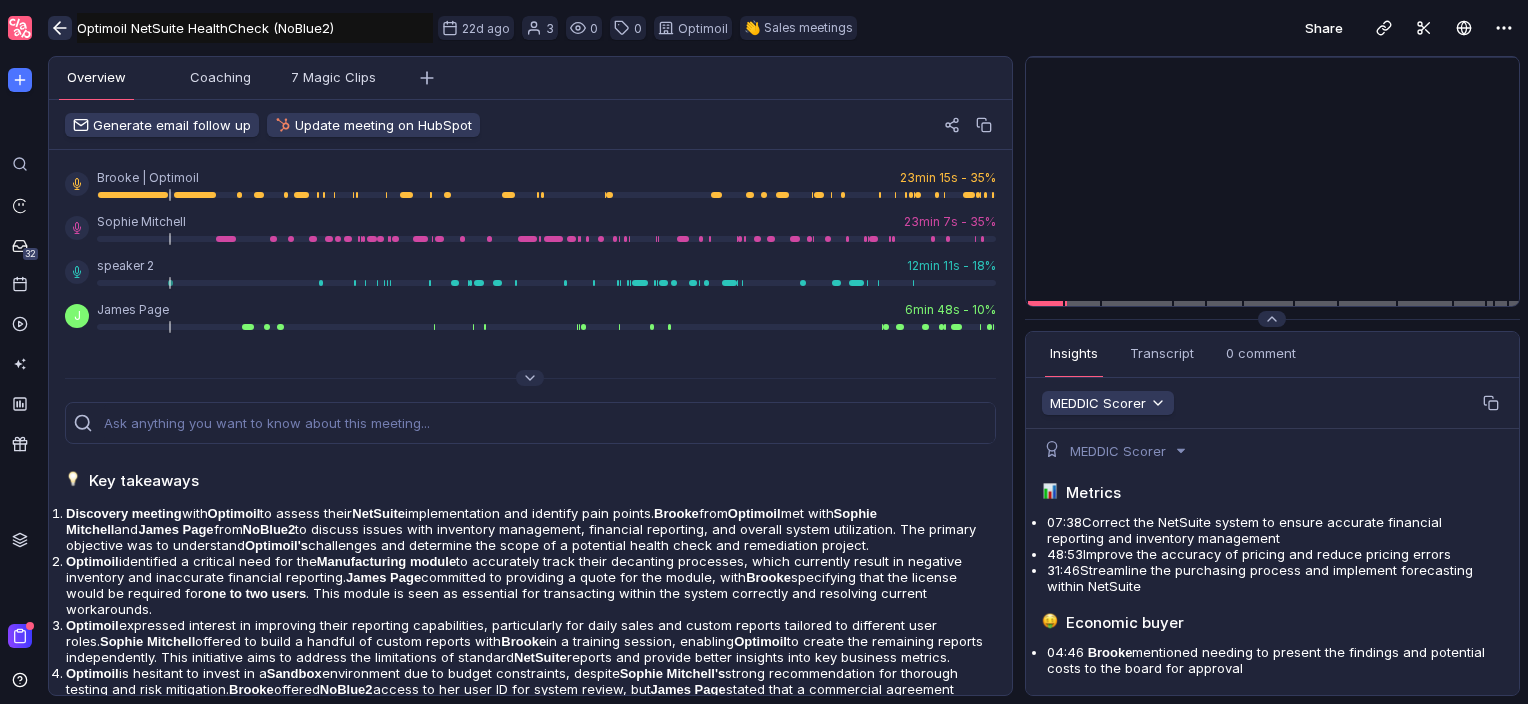 click at bounding box center (60, 28) 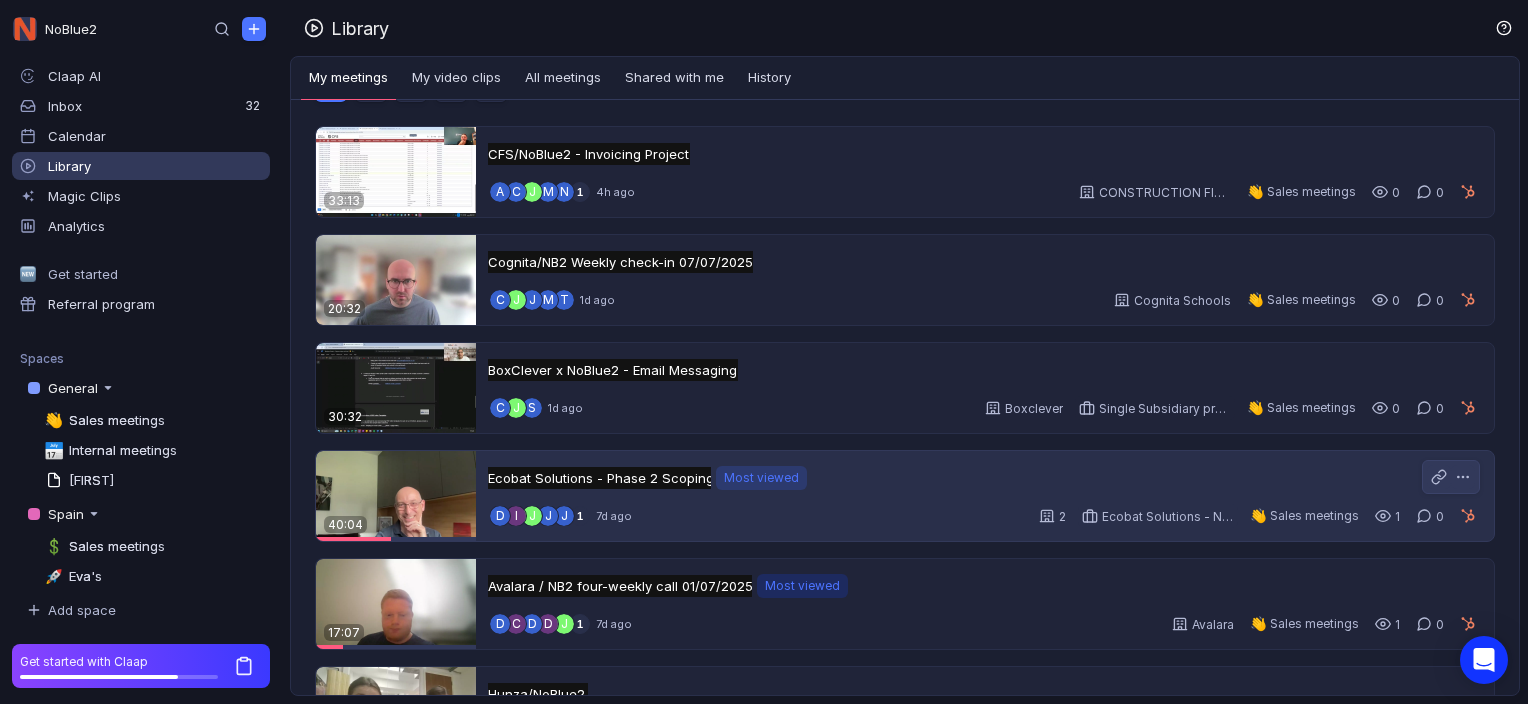 scroll, scrollTop: 100, scrollLeft: 0, axis: vertical 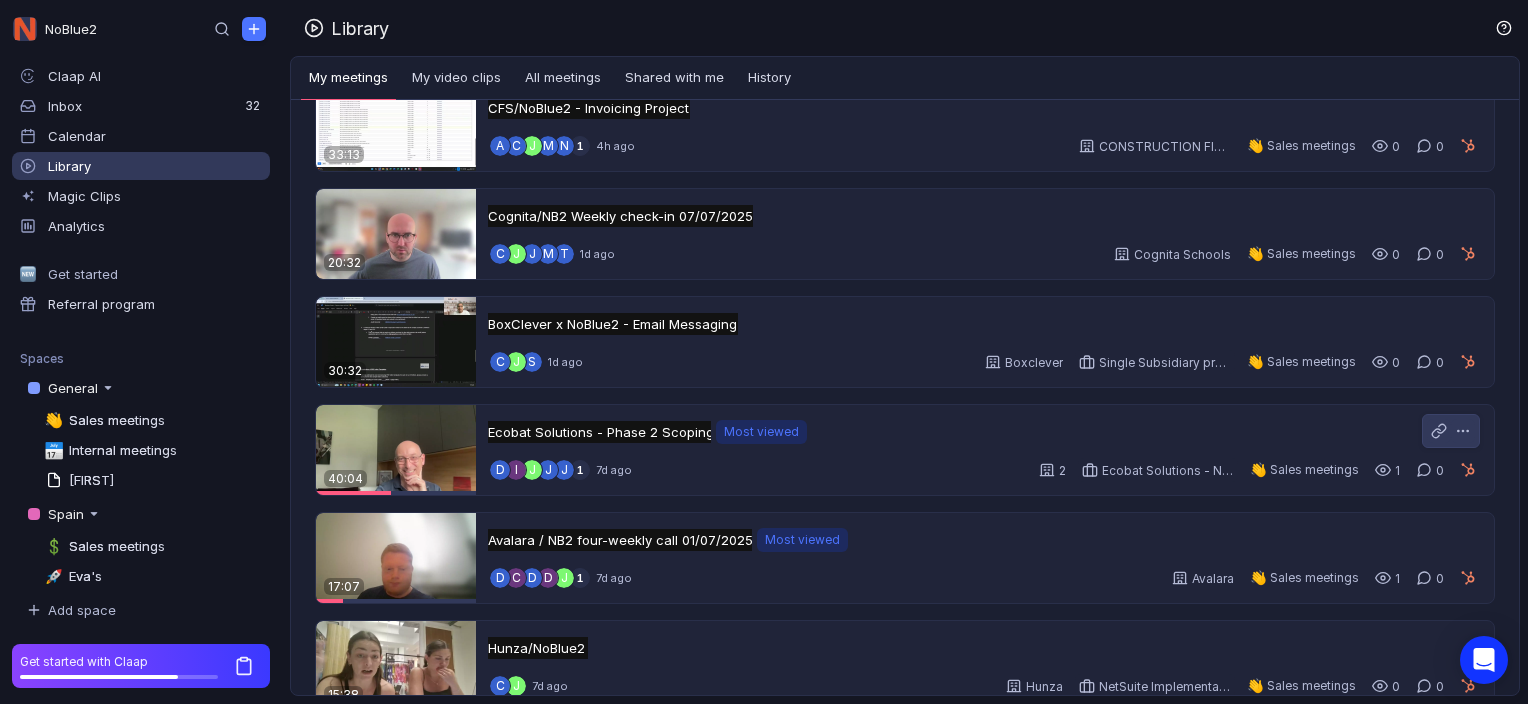 click on "Ecobat Solutions - Phase 2 Scoping Ecobat Solutions - Phase 2 Scoping Untitled Most viewed Most viewed" at bounding box center [647, 432] 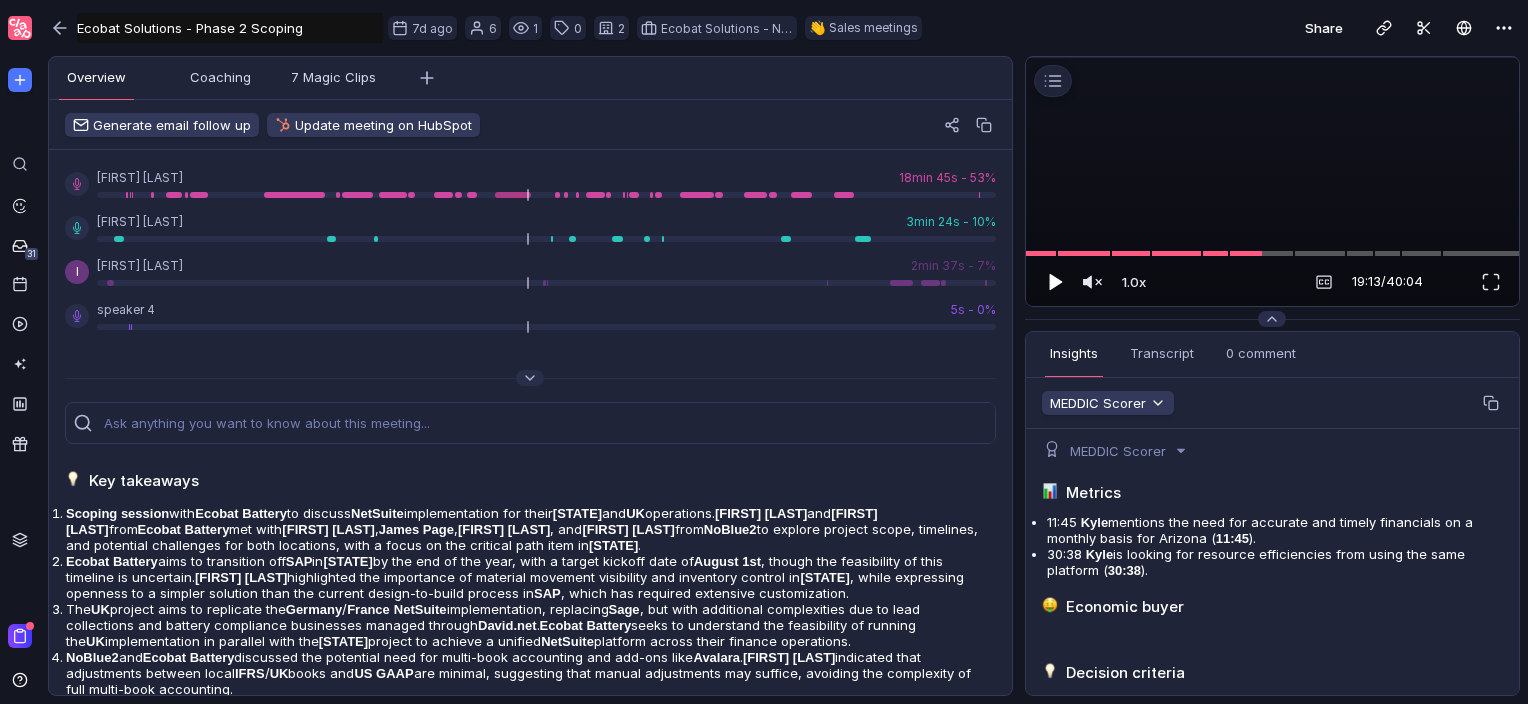 click at bounding box center [1056, 281] 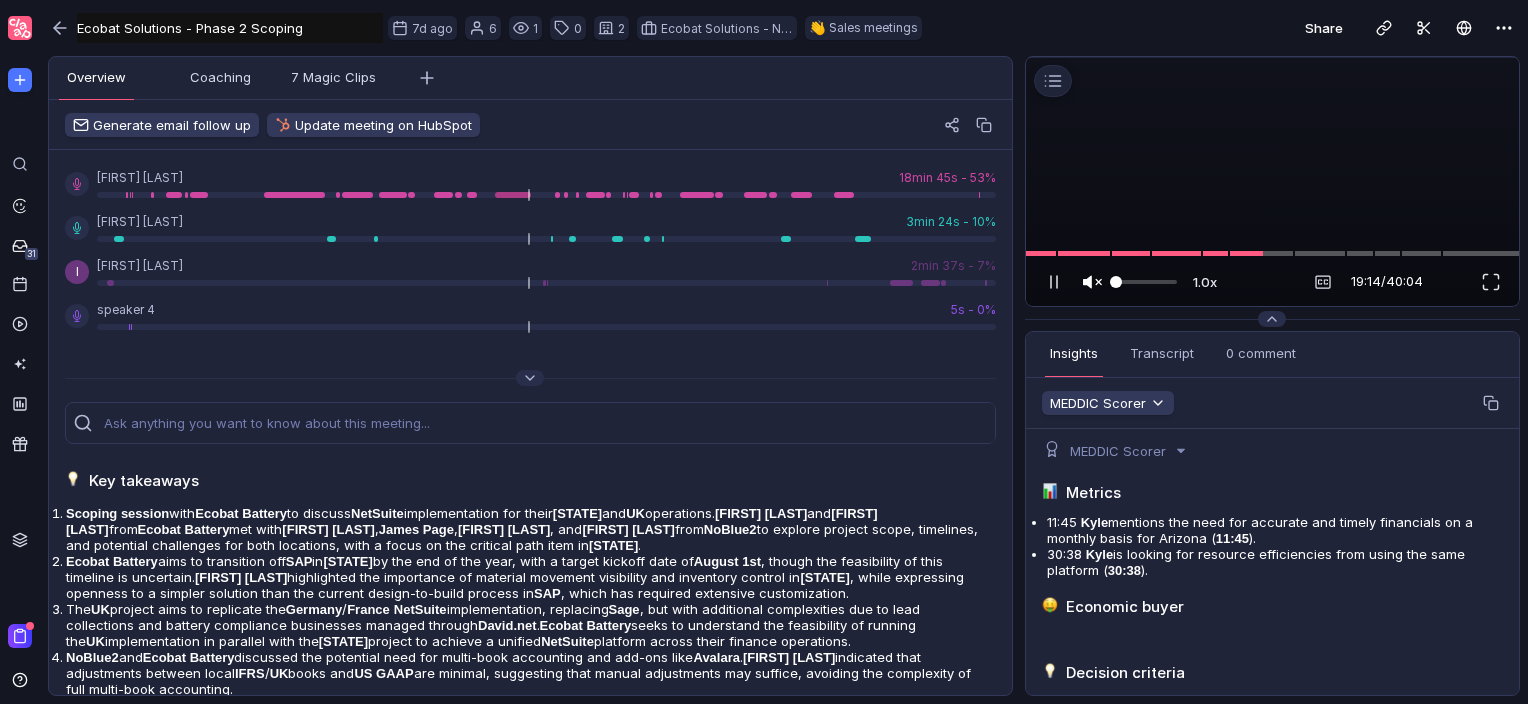 click at bounding box center [1092, 282] 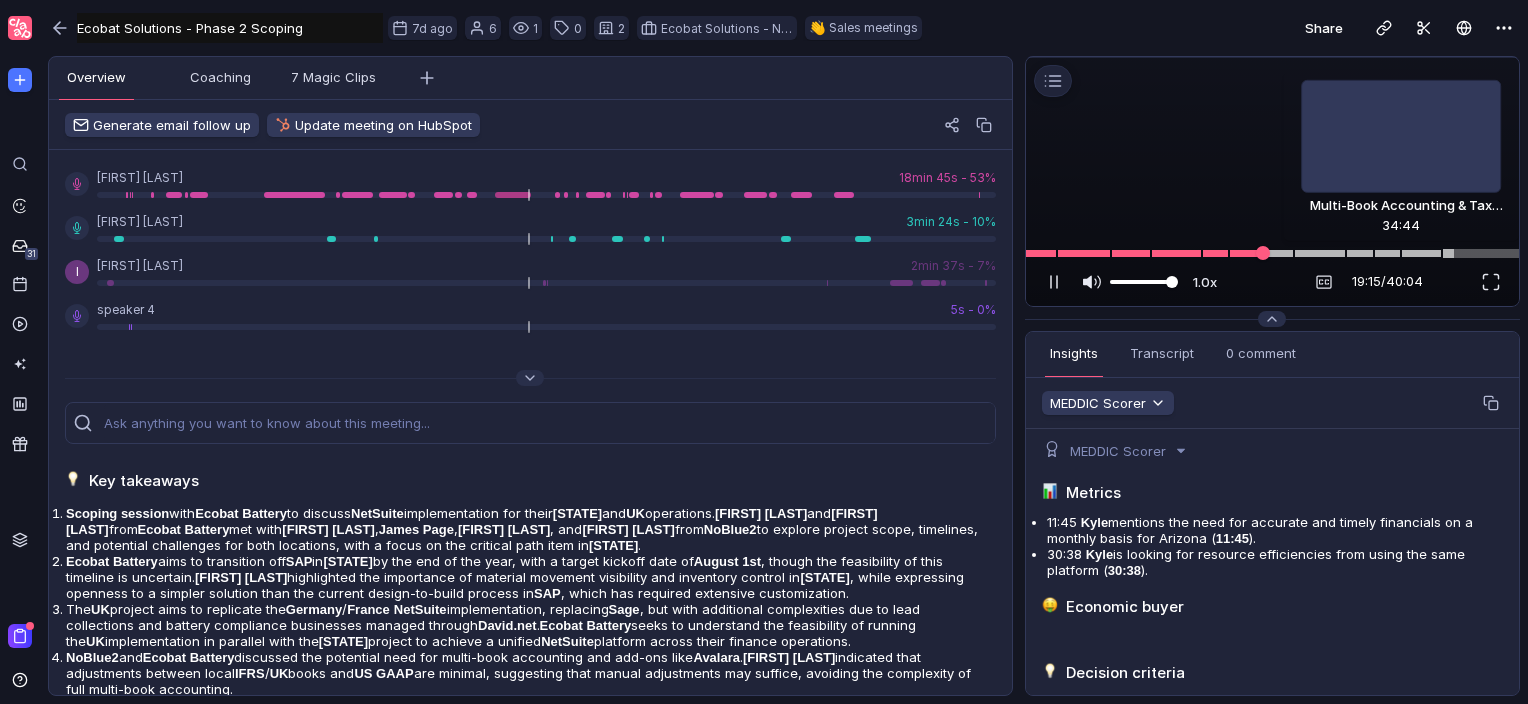 click at bounding box center [1272, 253] 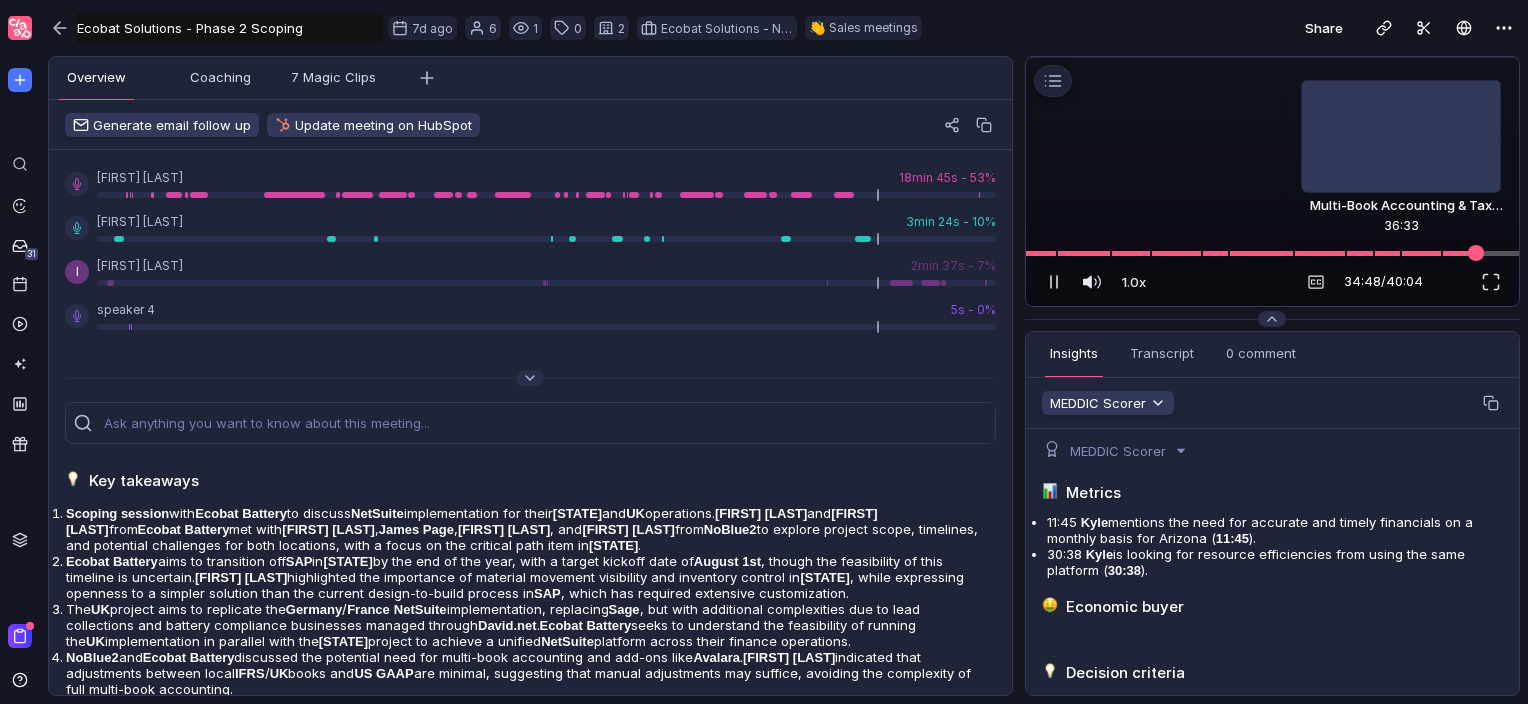 click at bounding box center (1272, 253) 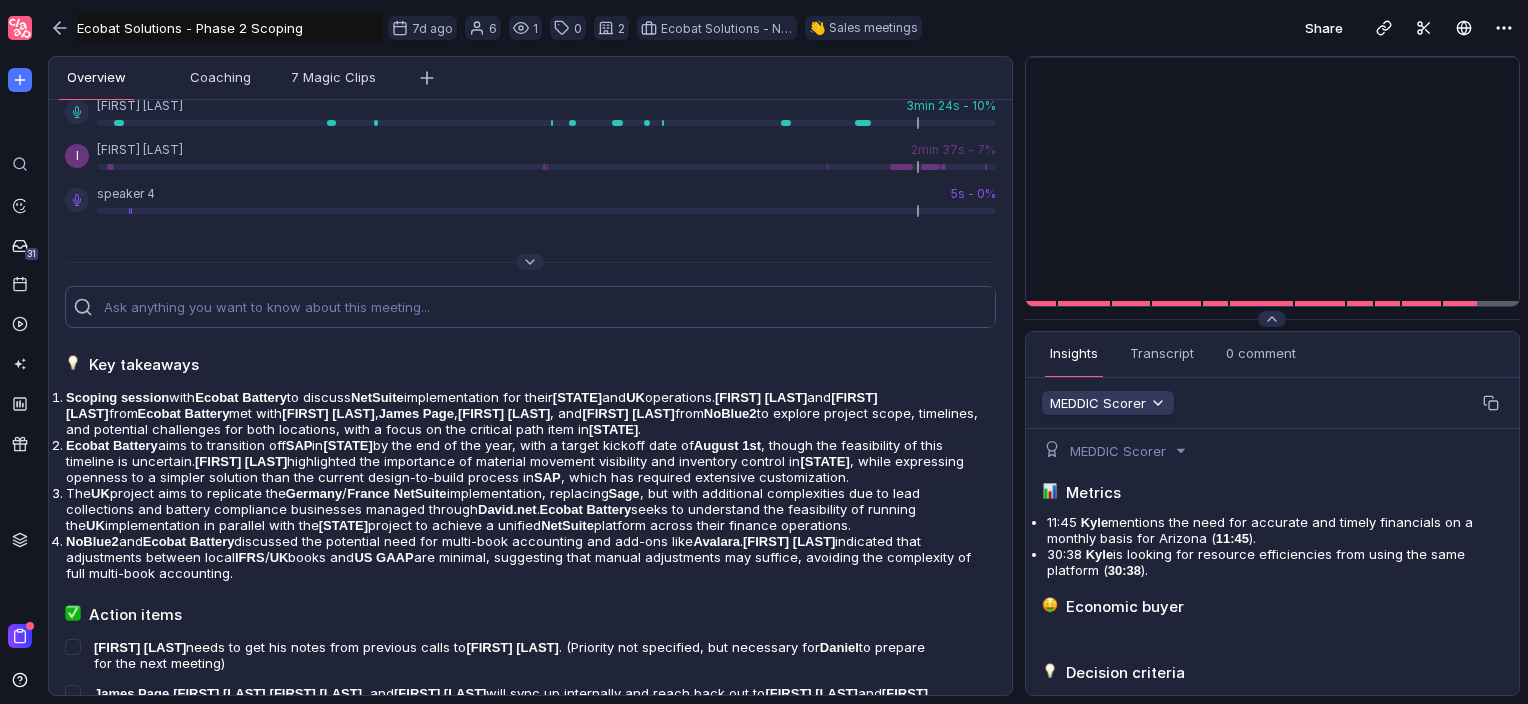scroll, scrollTop: 200, scrollLeft: 0, axis: vertical 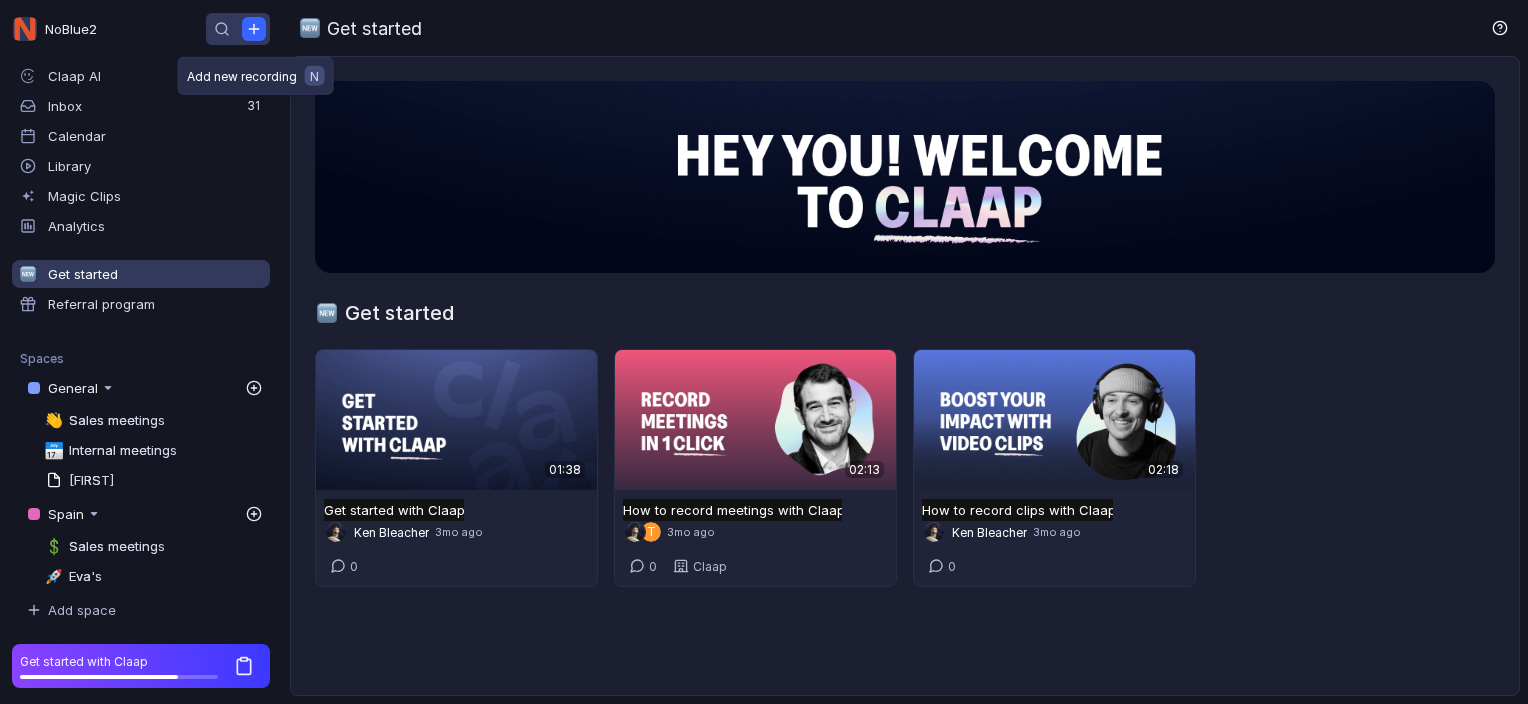 click at bounding box center (254, 29) 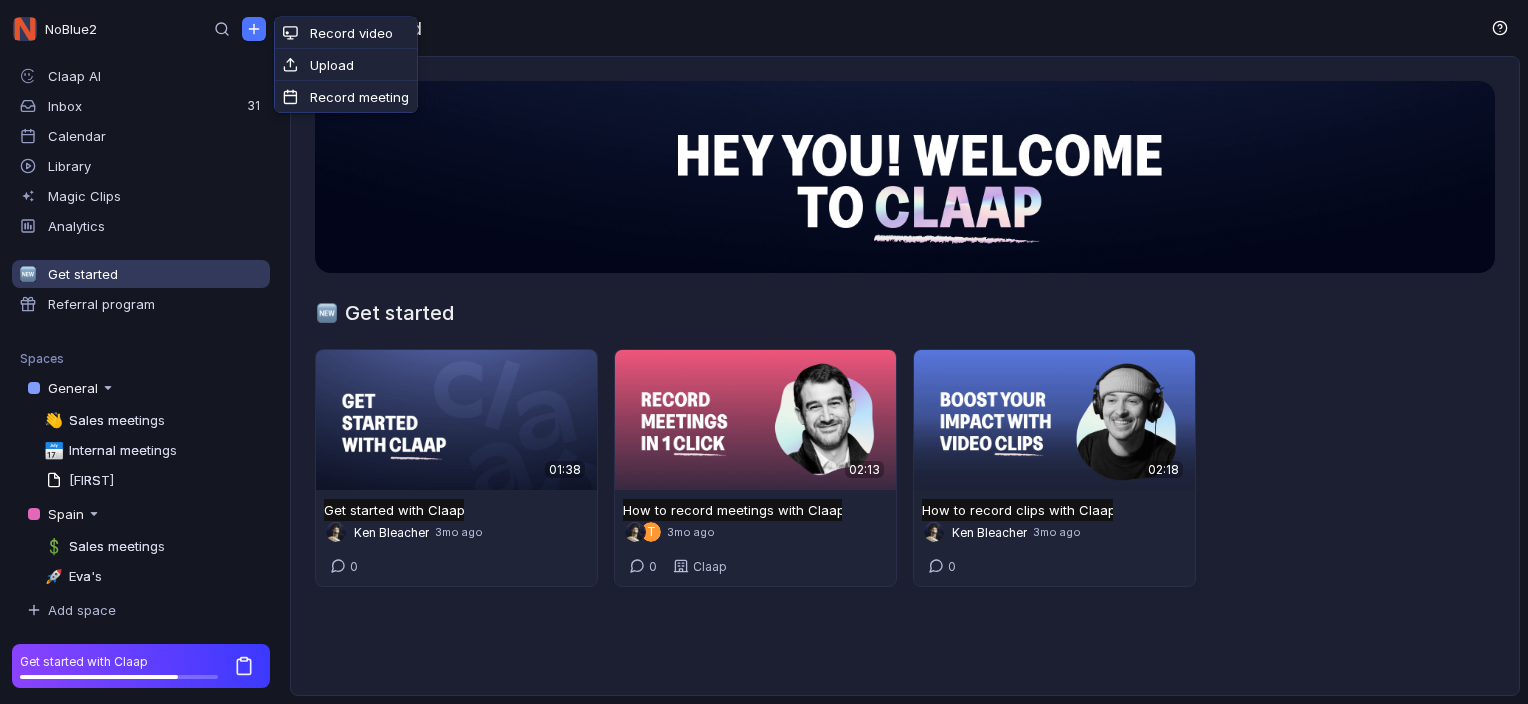 click on "Get started" at bounding box center [909, 28] 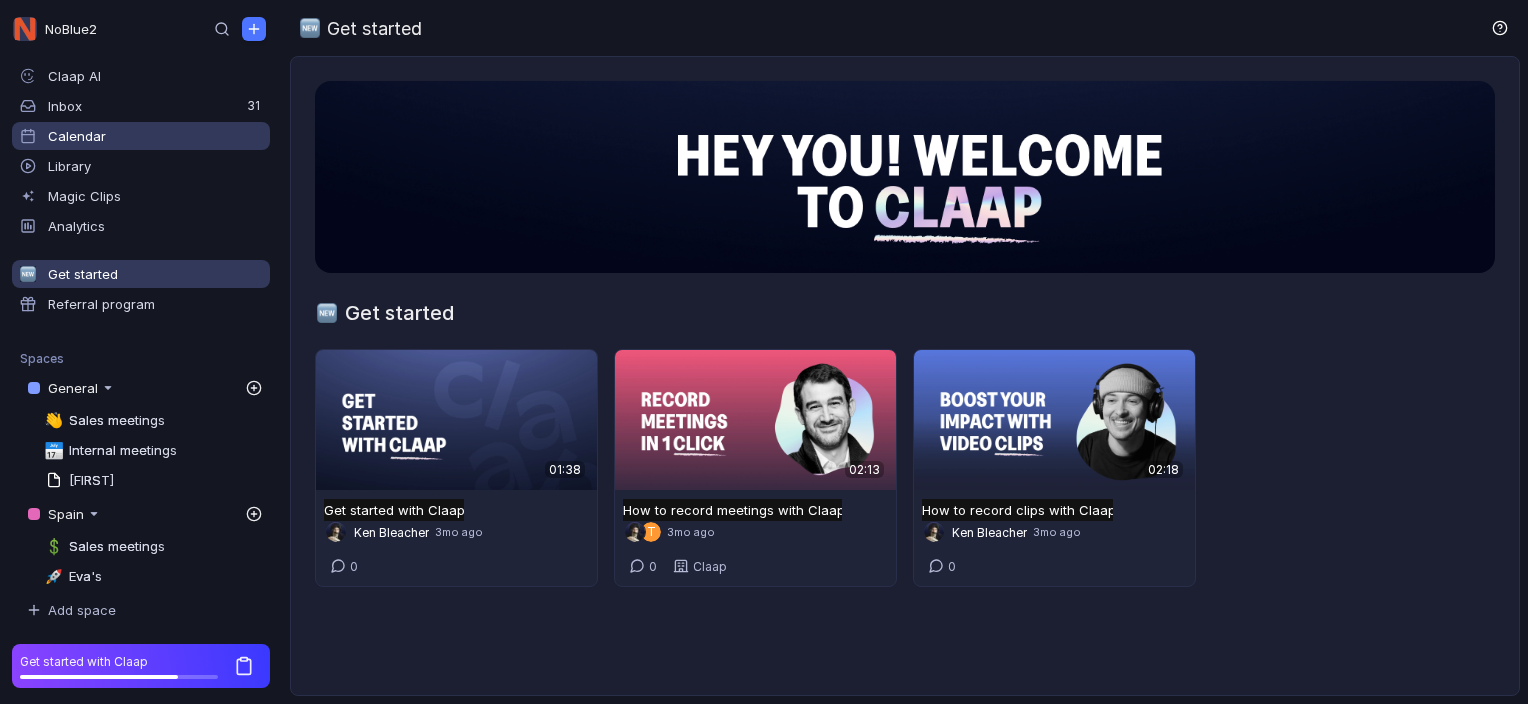 click on "Calendar" at bounding box center (77, 136) 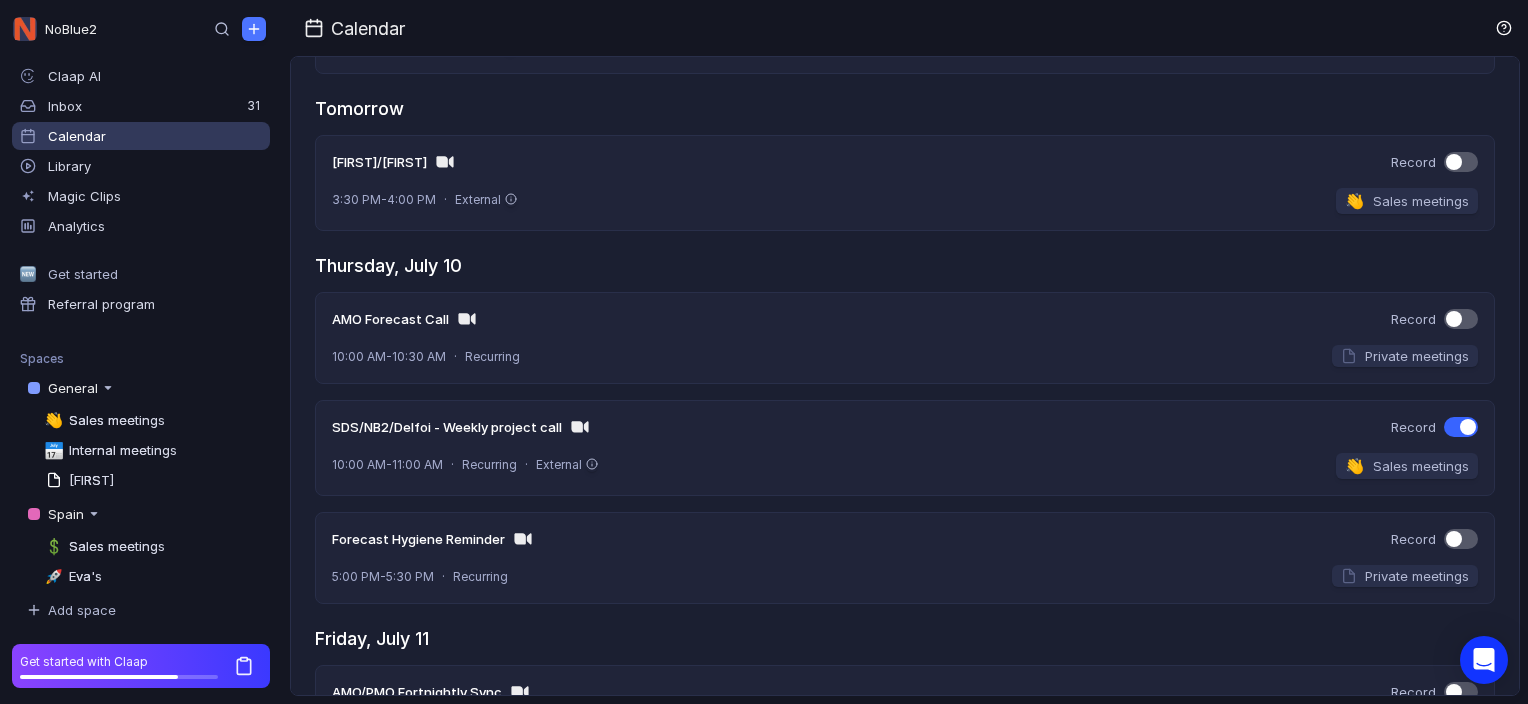 scroll, scrollTop: 100, scrollLeft: 0, axis: vertical 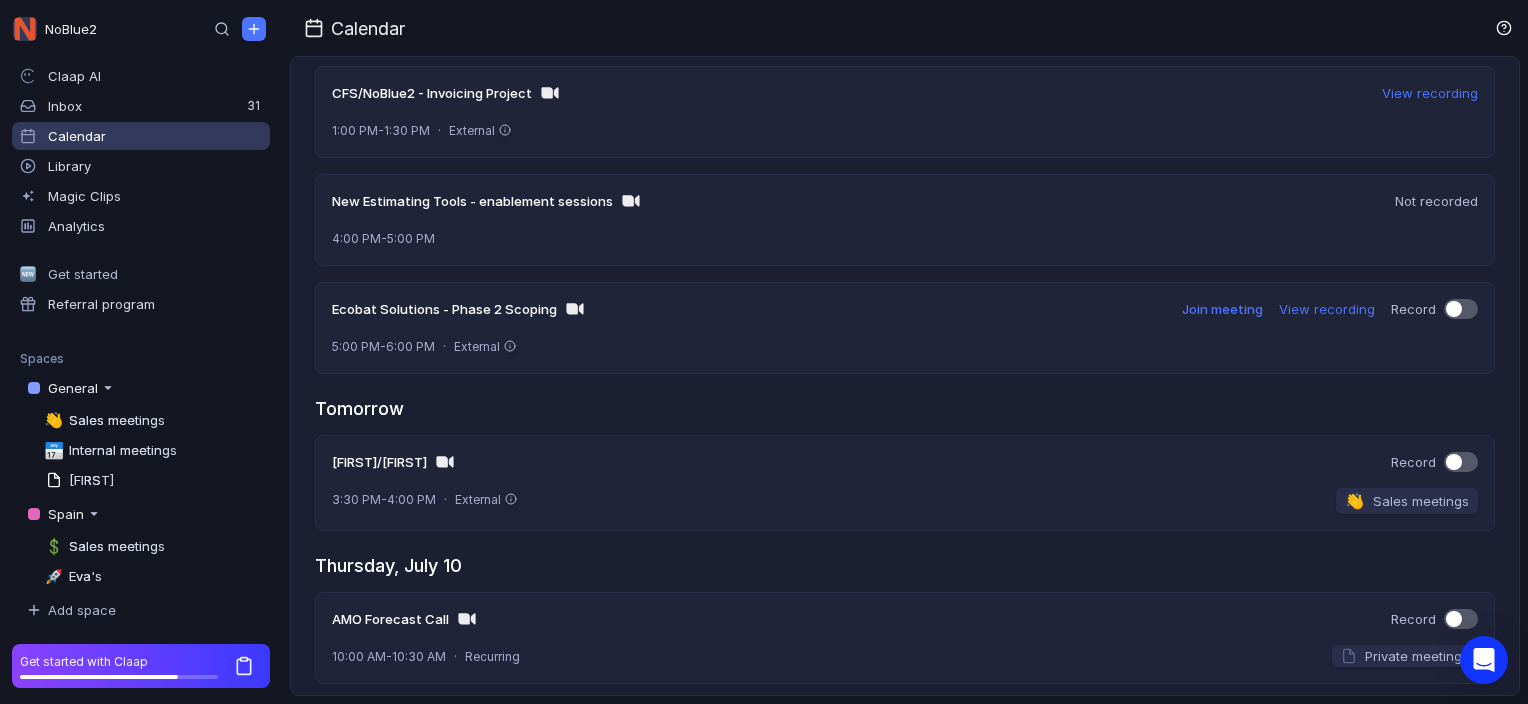 click at bounding box center (1461, 309) 